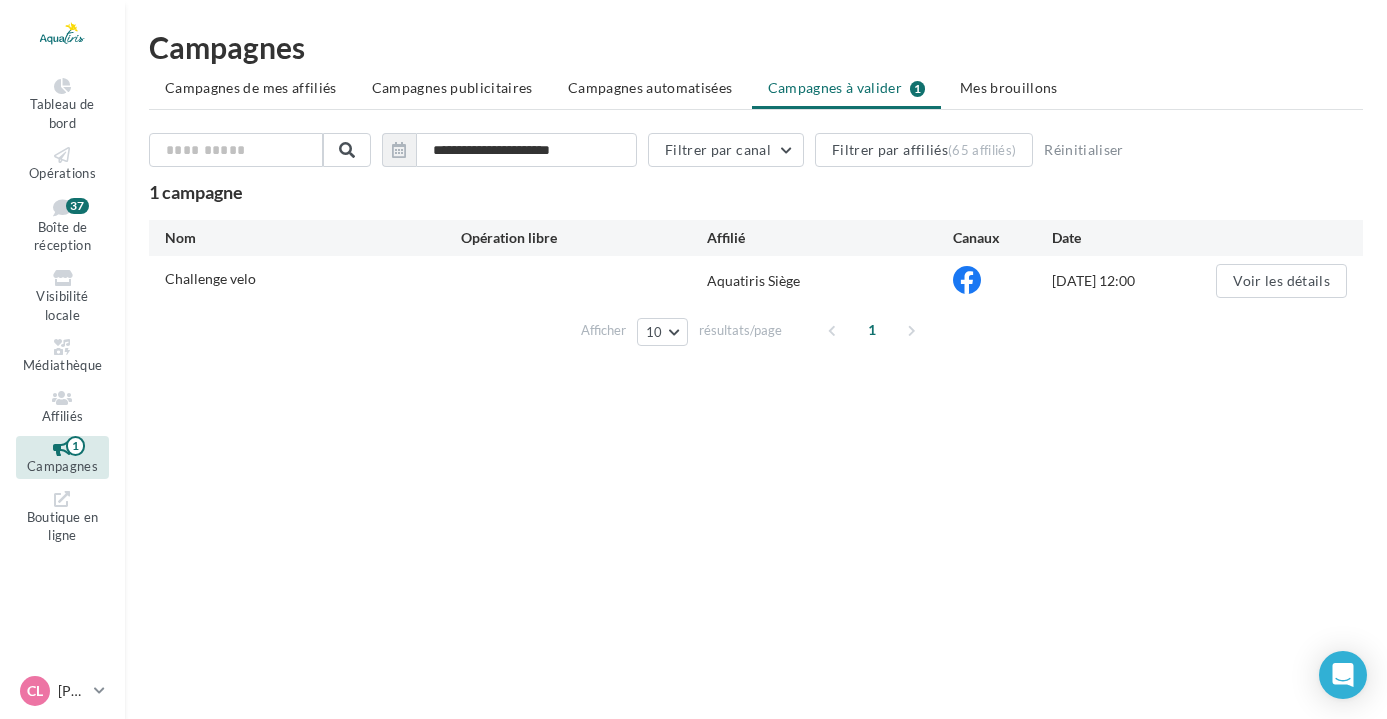 scroll, scrollTop: 0, scrollLeft: 0, axis: both 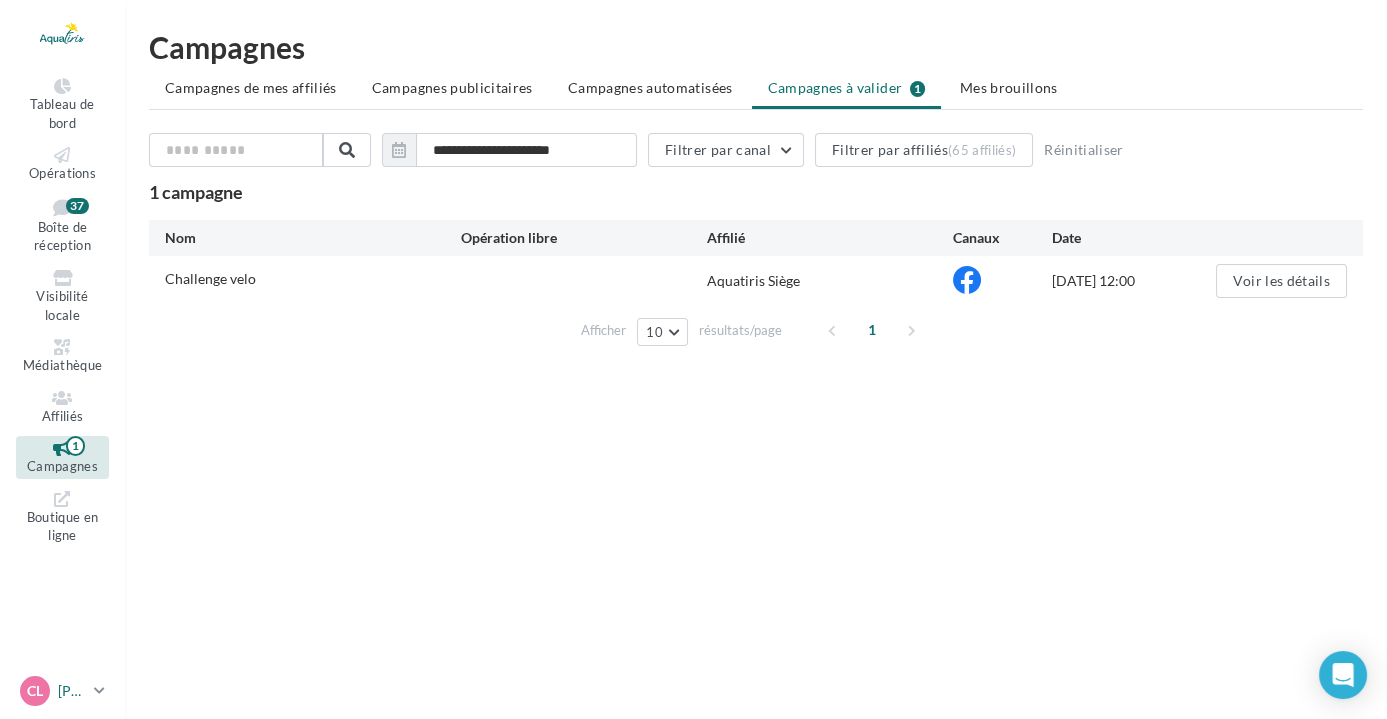 click on "[PERSON_NAME]" at bounding box center [72, 691] 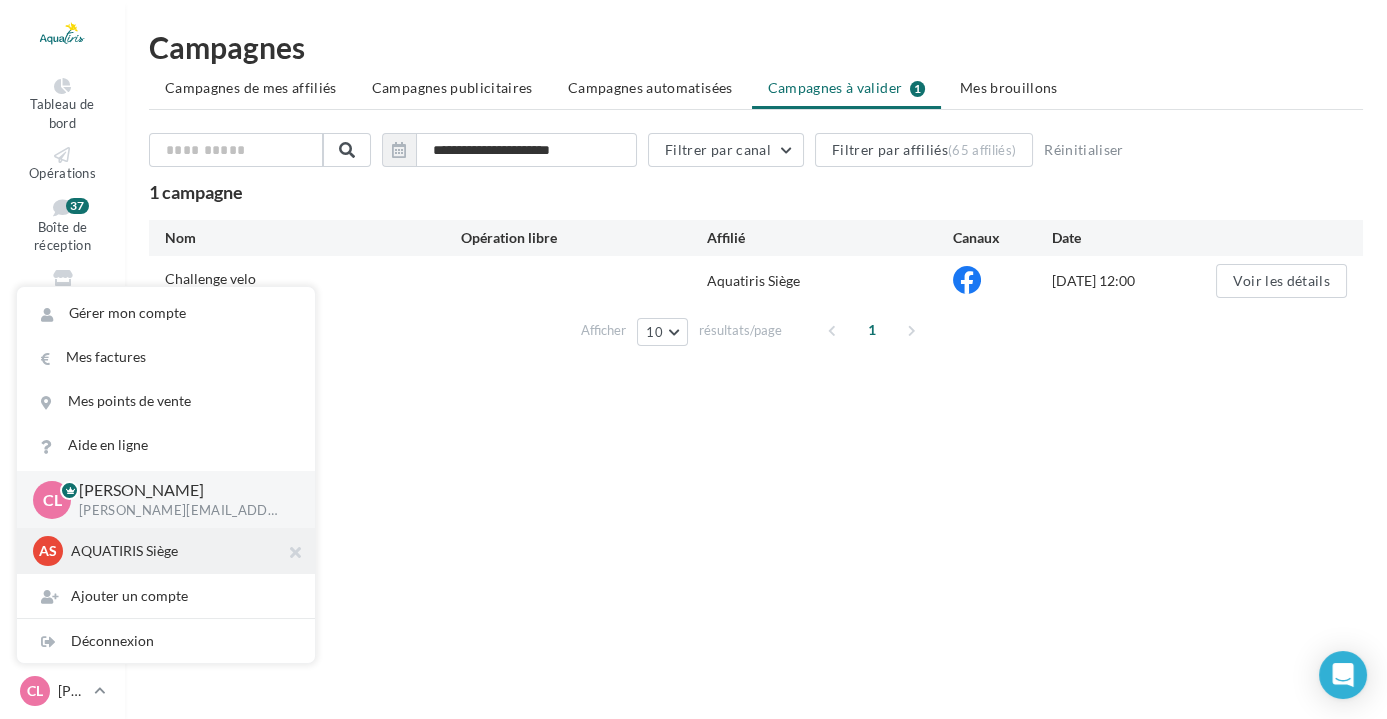 click on "AS     AQUATIRIS Siège   Steeve_Tessier" at bounding box center (166, 551) 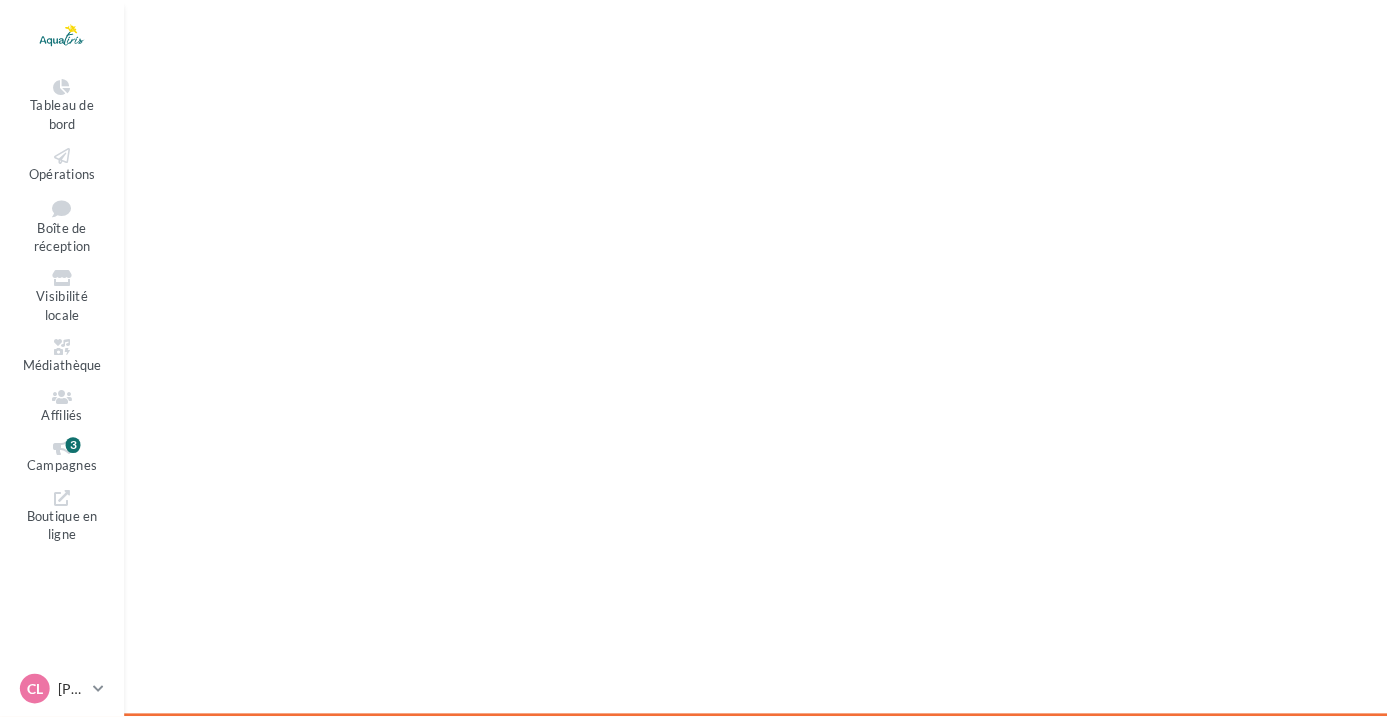 scroll, scrollTop: 0, scrollLeft: 0, axis: both 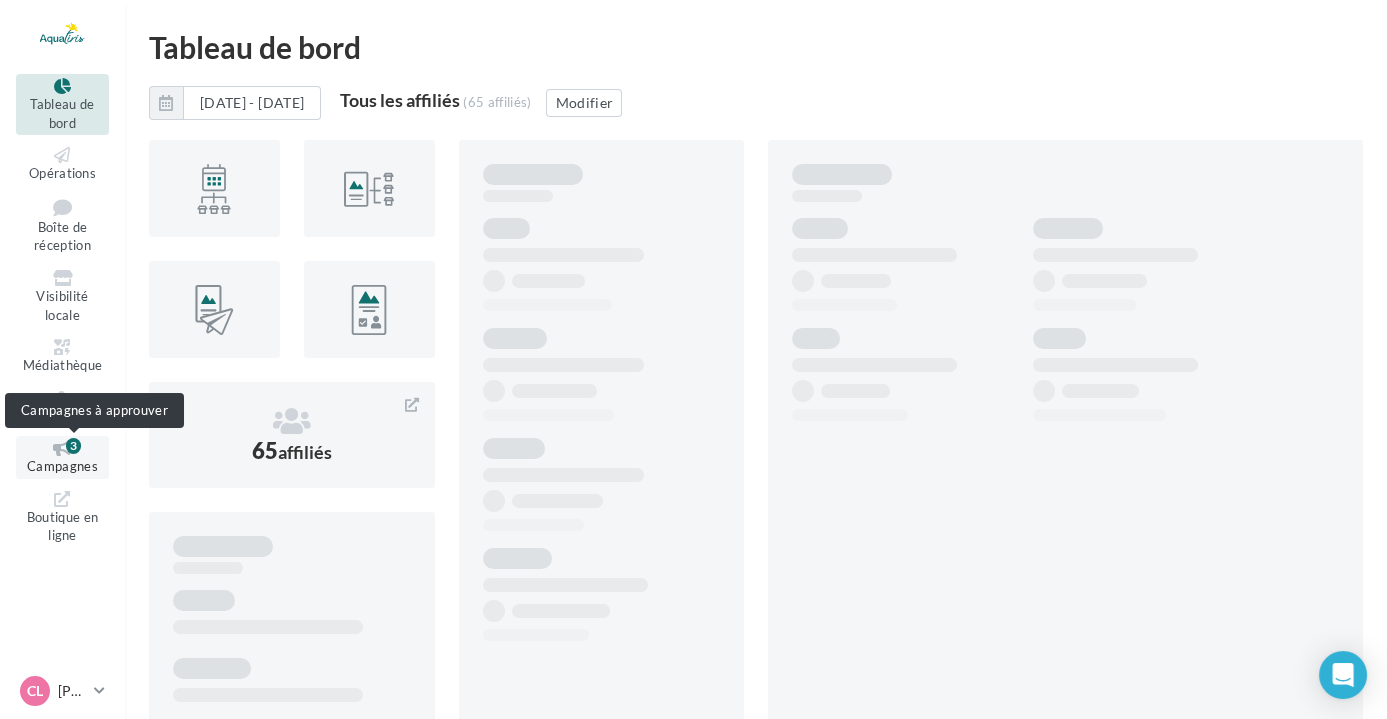 click on "3" at bounding box center (73, 446) 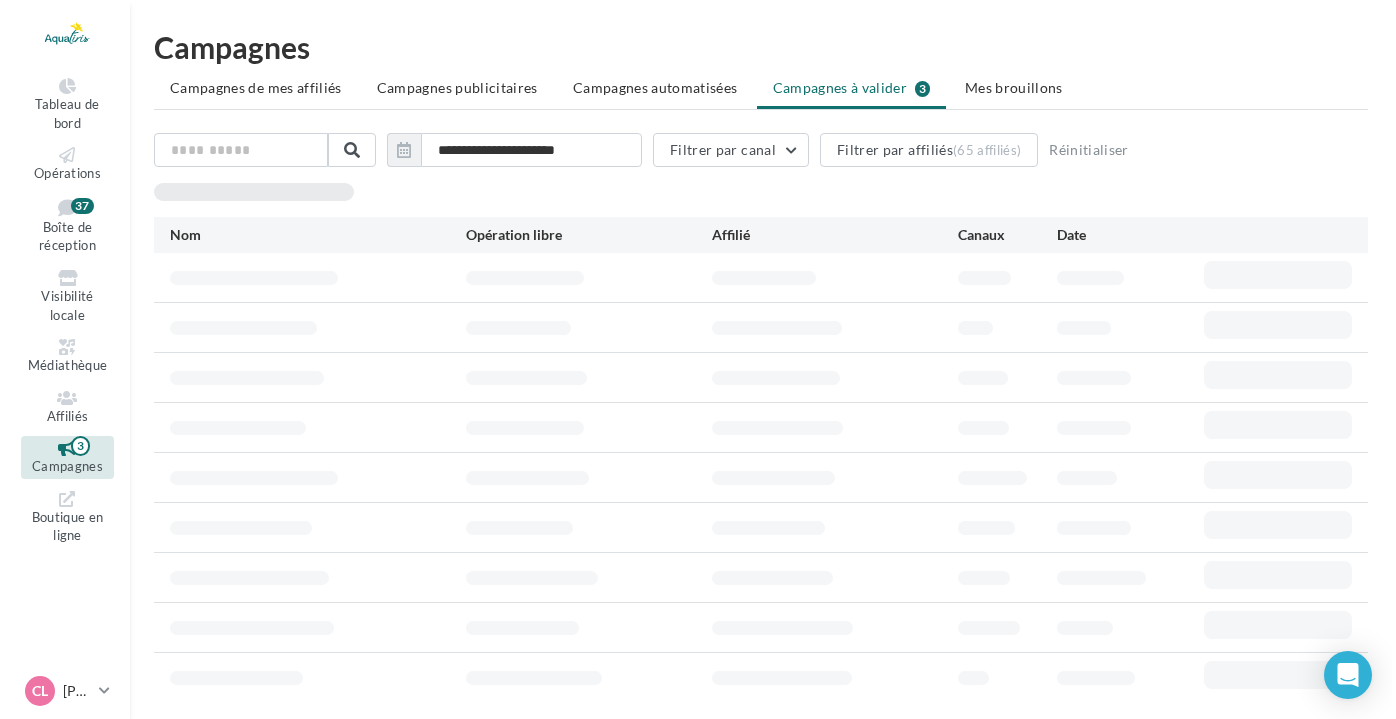 scroll, scrollTop: 0, scrollLeft: 0, axis: both 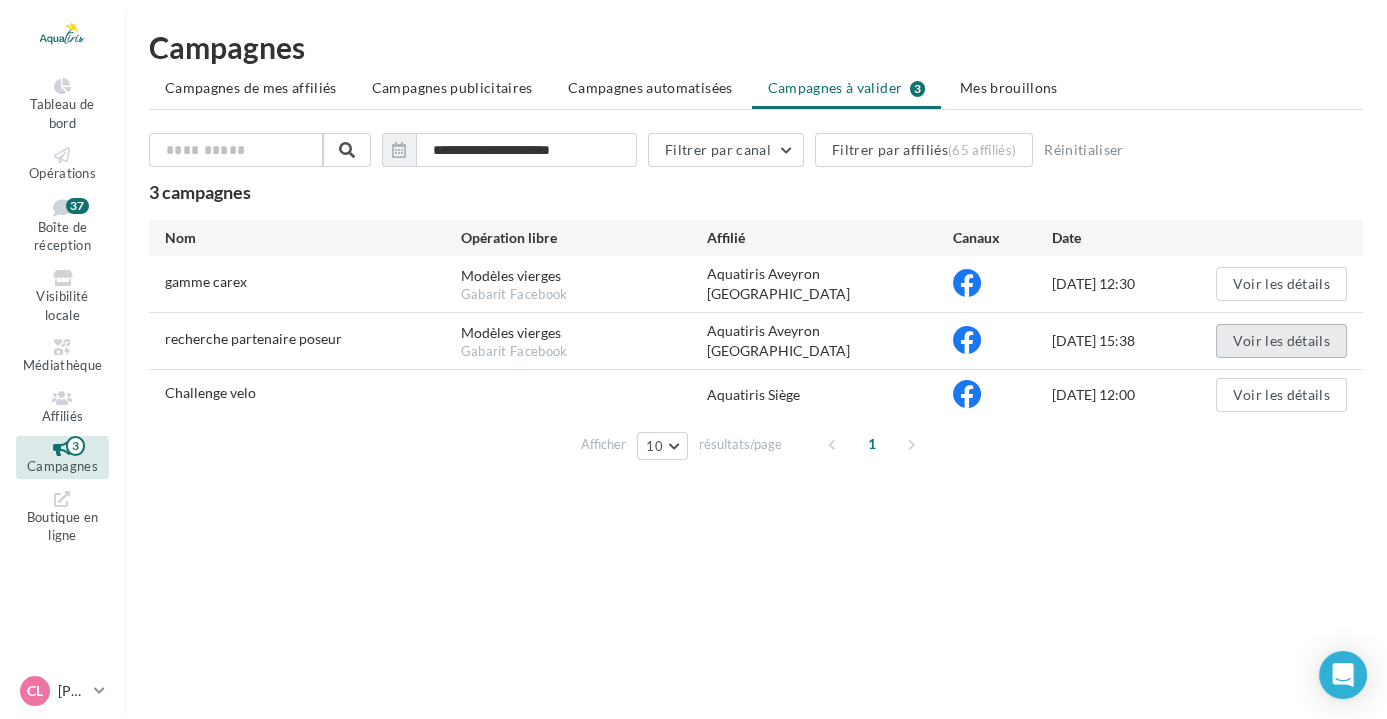 click on "Voir les détails" at bounding box center (1281, 341) 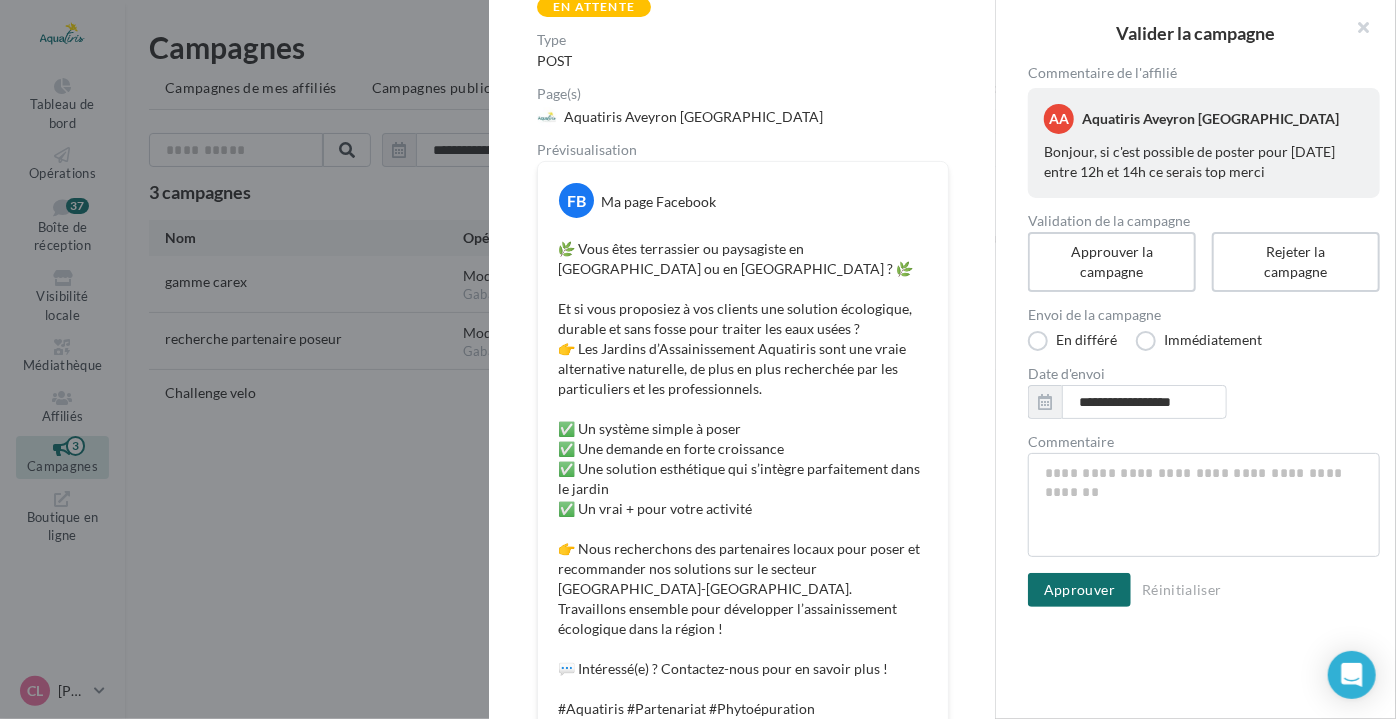 scroll, scrollTop: 260, scrollLeft: 0, axis: vertical 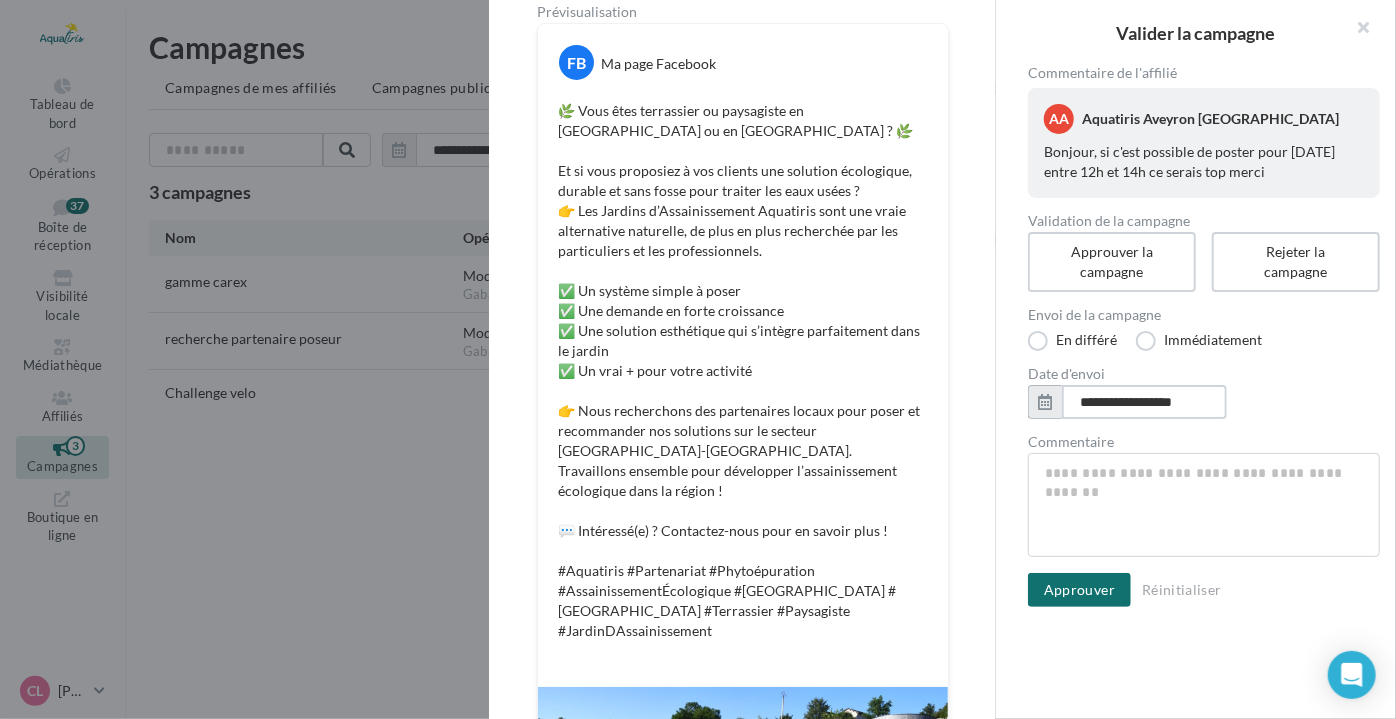 click on "**********" at bounding box center (1144, 402) 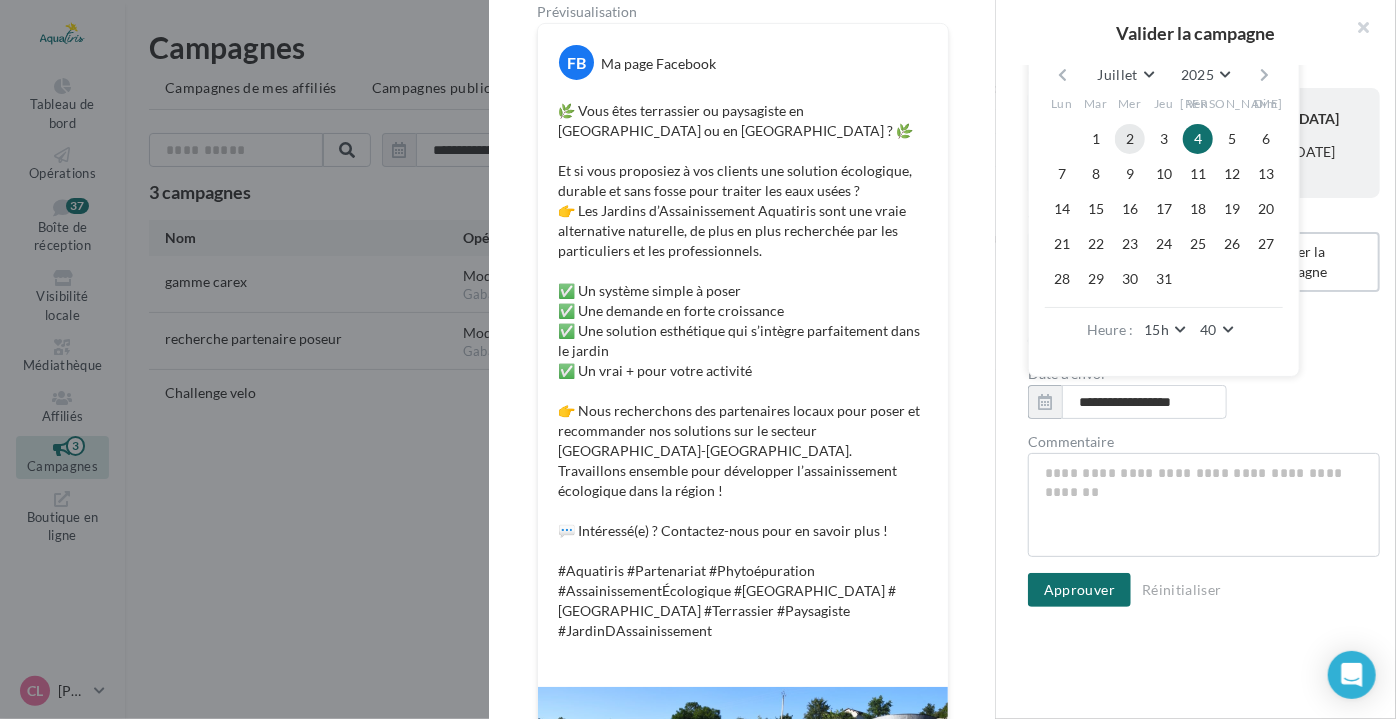 click on "2" at bounding box center [1130, 139] 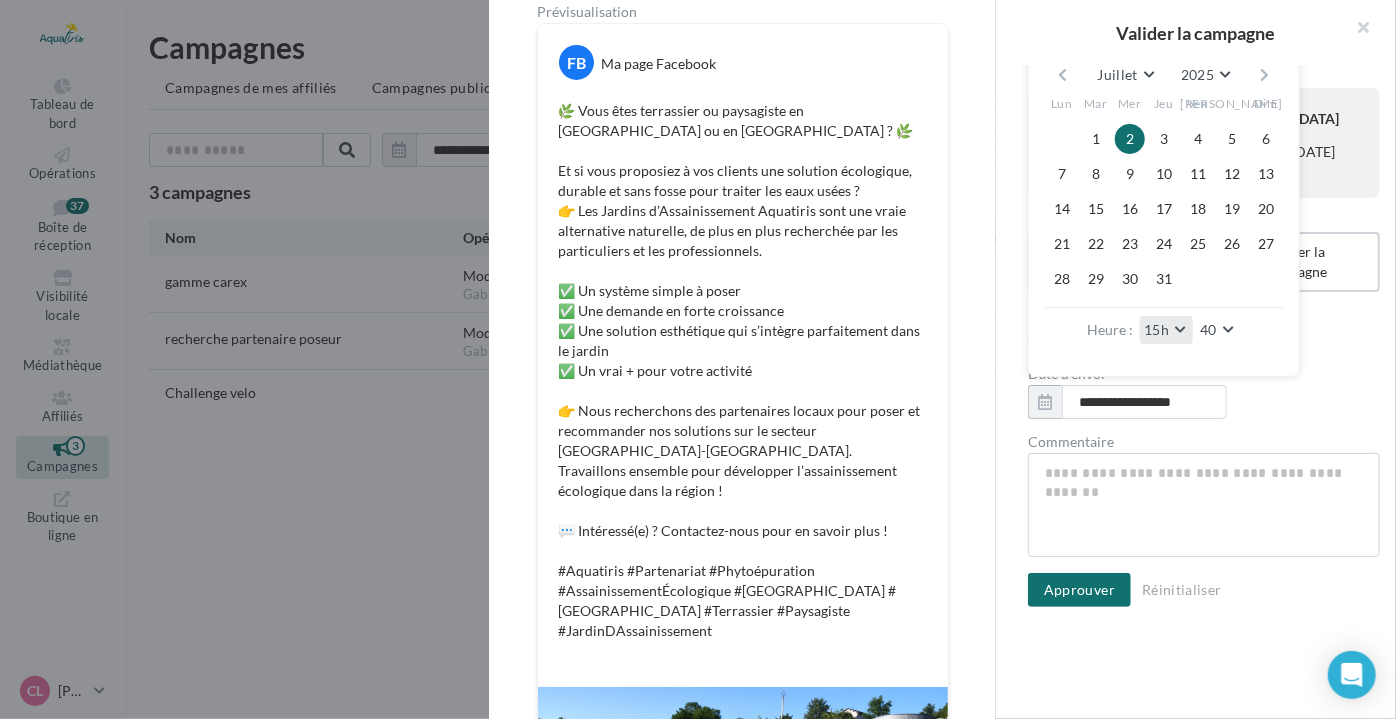 click on "15h" at bounding box center (1166, 330) 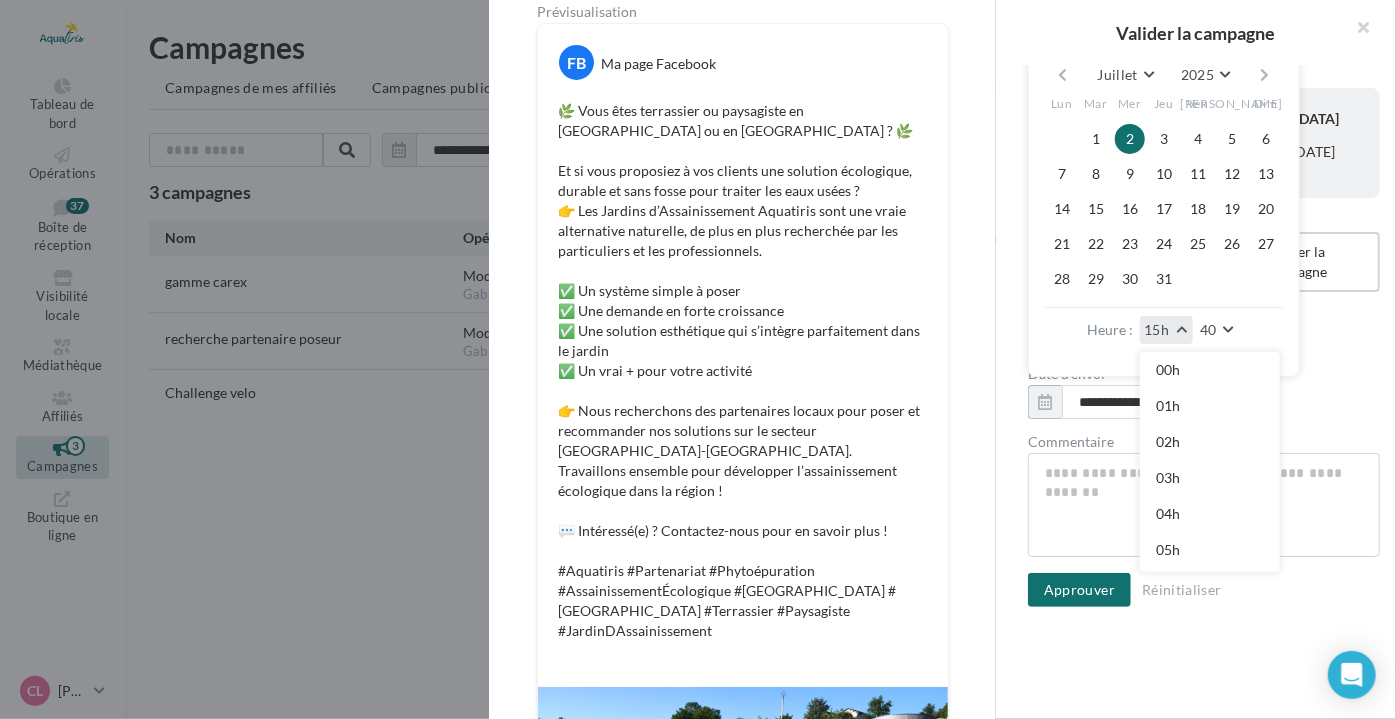 scroll, scrollTop: 504, scrollLeft: 0, axis: vertical 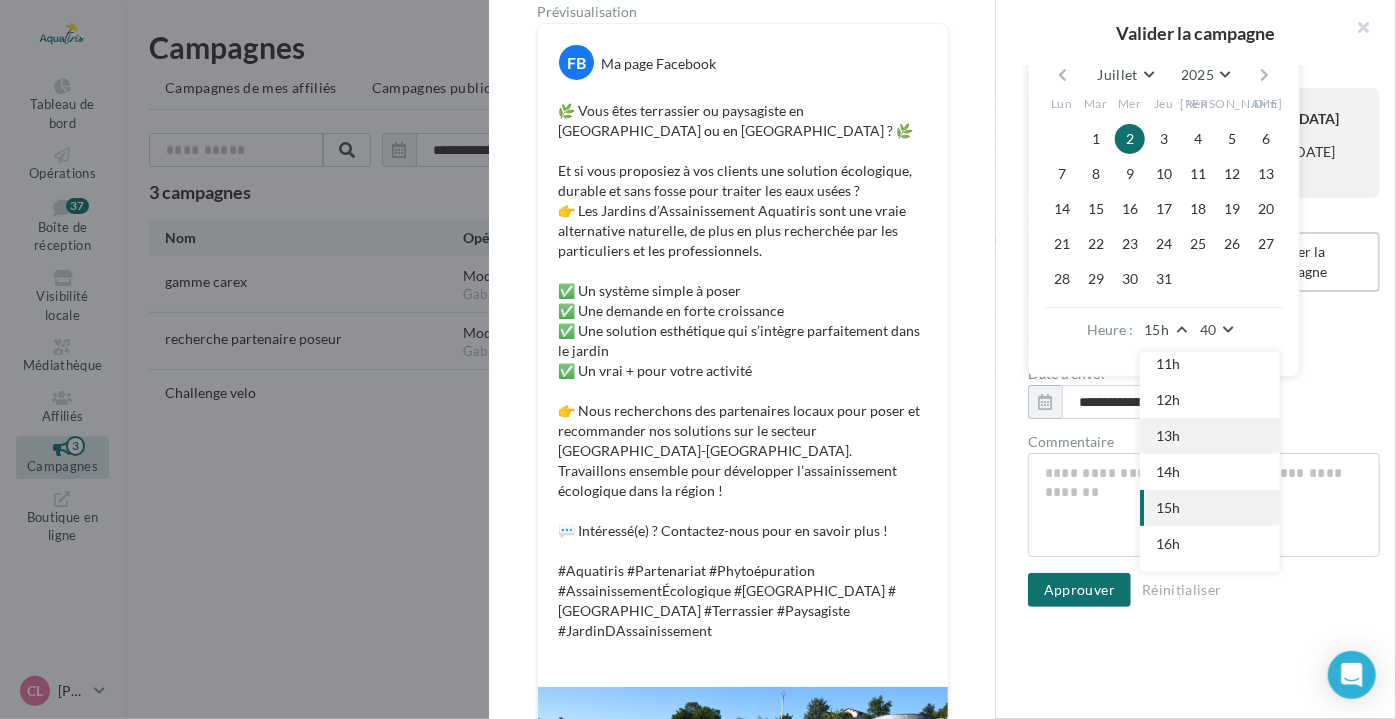 click on "13h" at bounding box center (1210, 436) 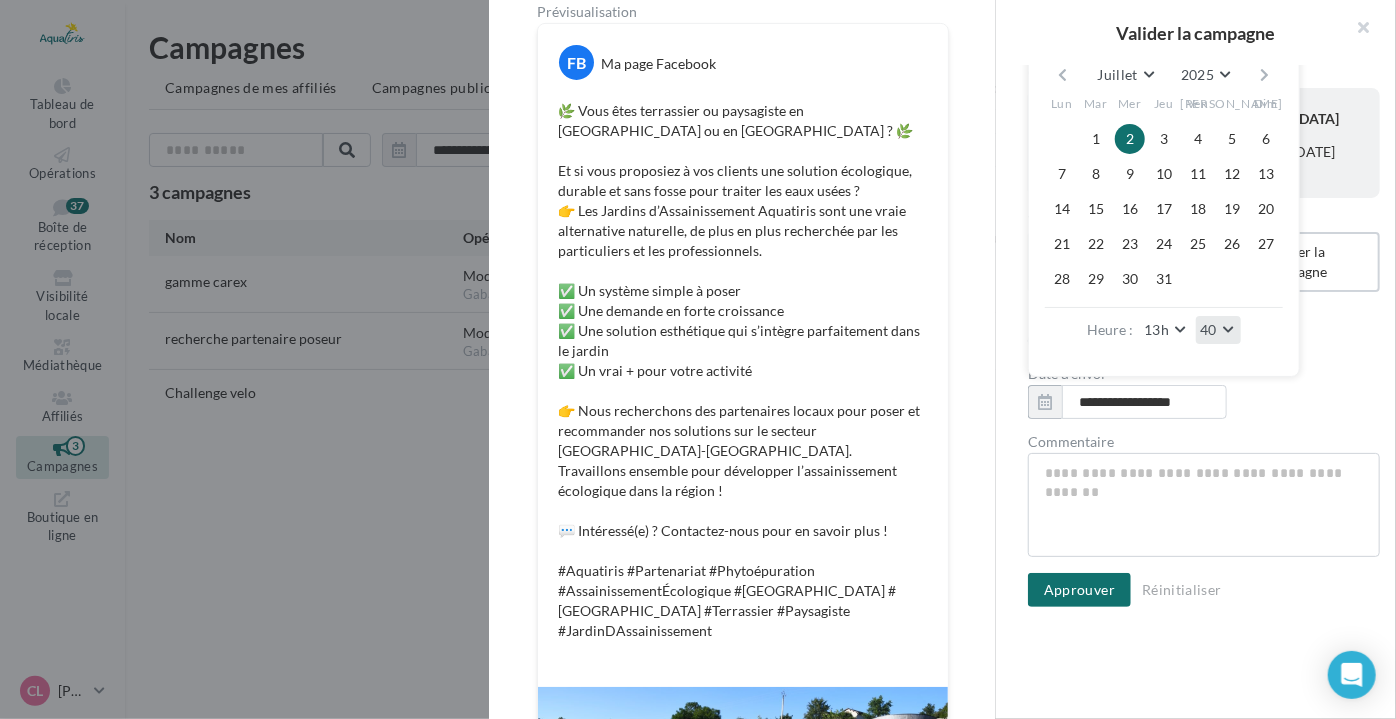 click on "40" at bounding box center (1218, 330) 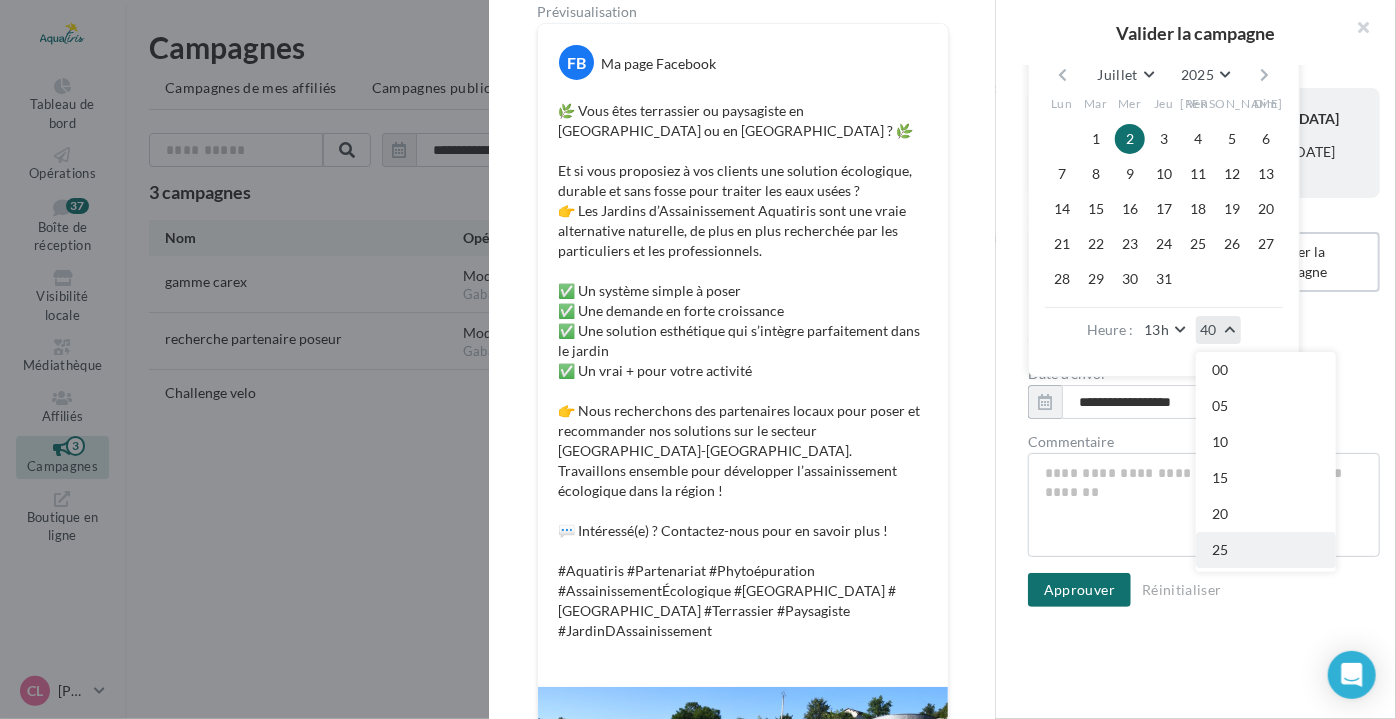 scroll, scrollTop: 211, scrollLeft: 0, axis: vertical 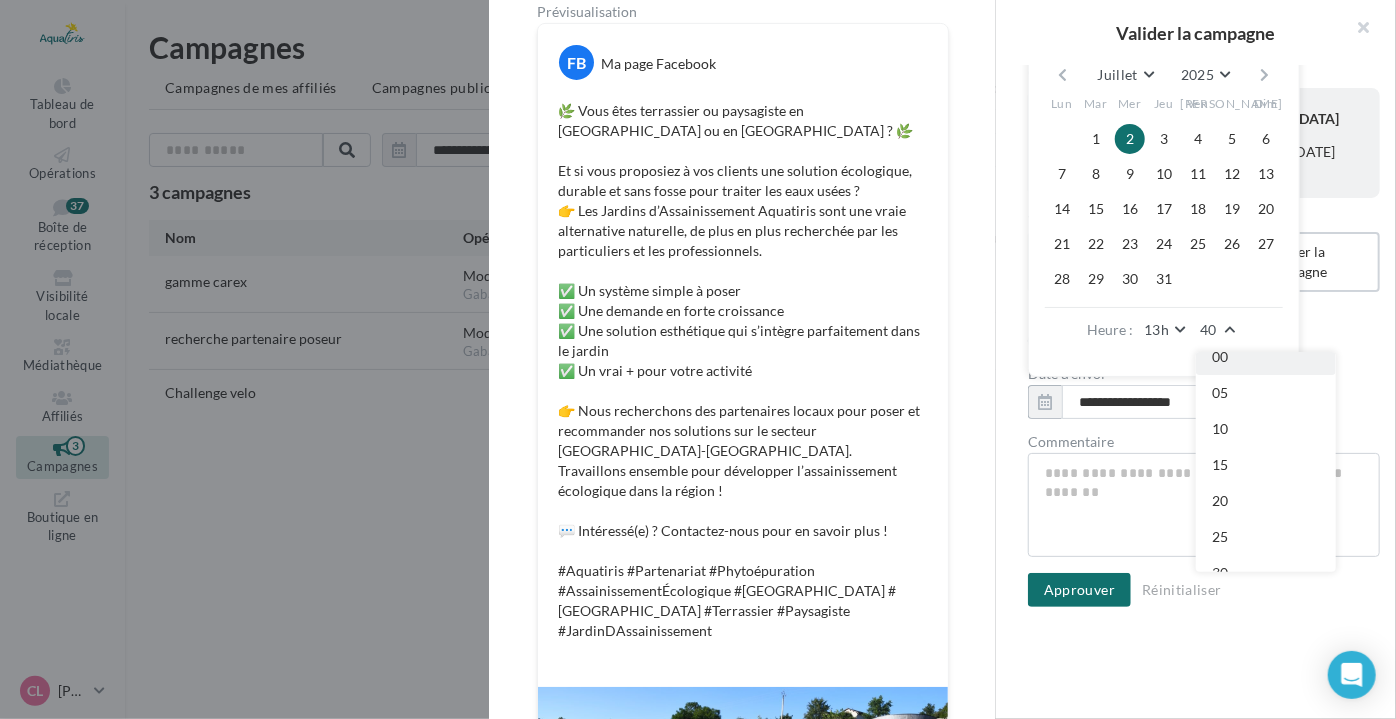 click on "00" at bounding box center (1266, 357) 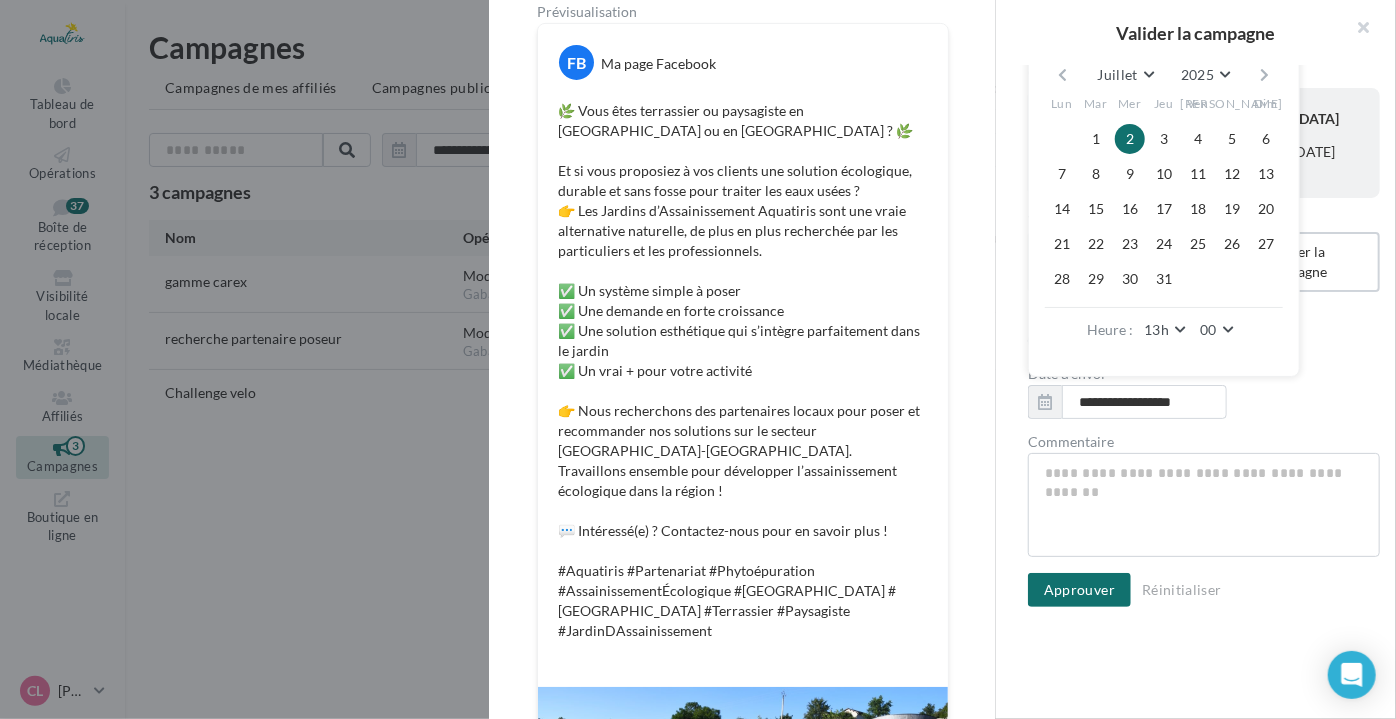 click on "**********" at bounding box center (1204, 385) 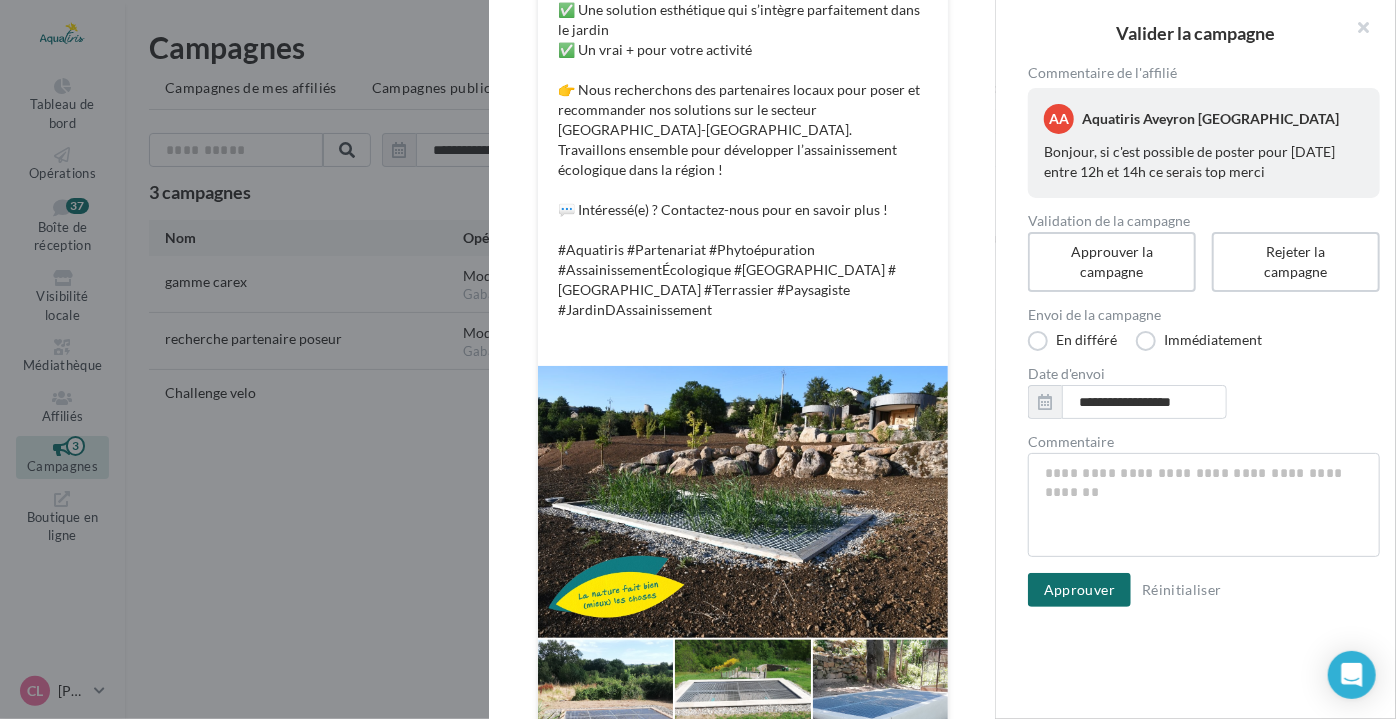 scroll, scrollTop: 624, scrollLeft: 0, axis: vertical 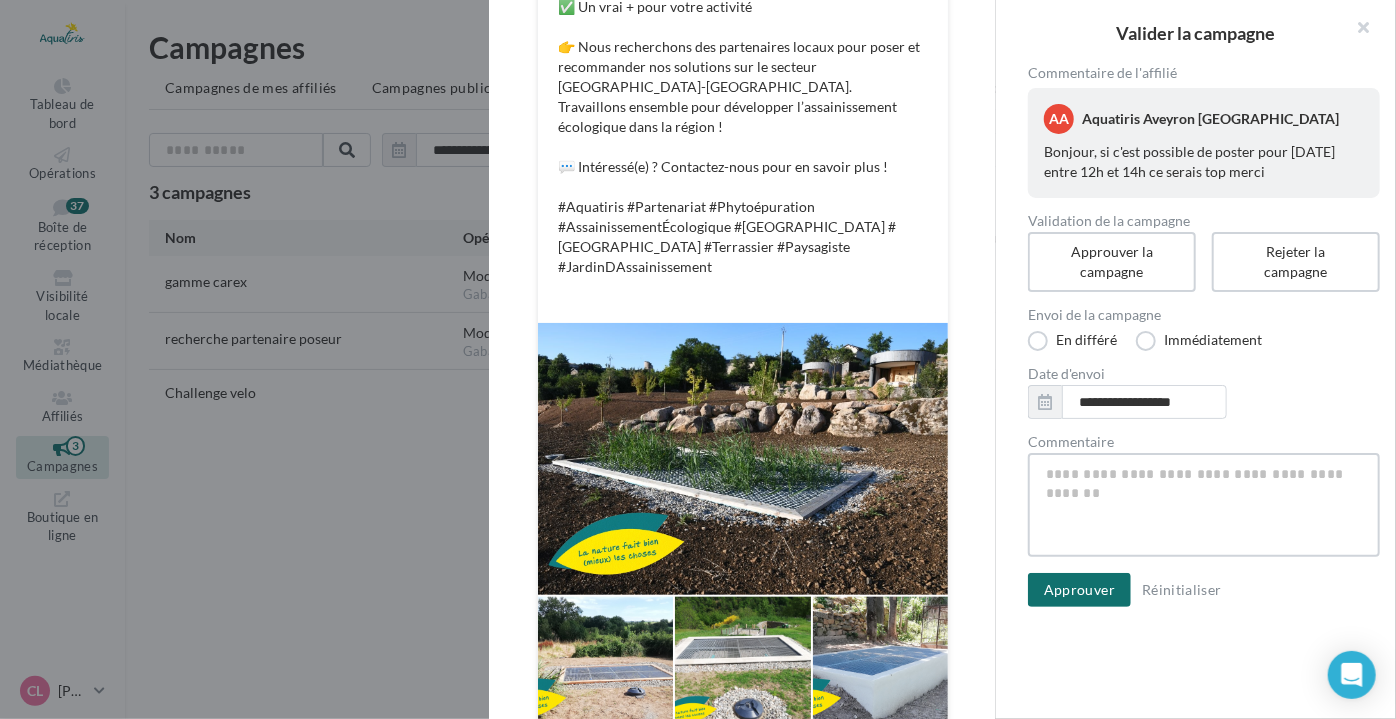 click on "Commentaire" at bounding box center [1204, 505] 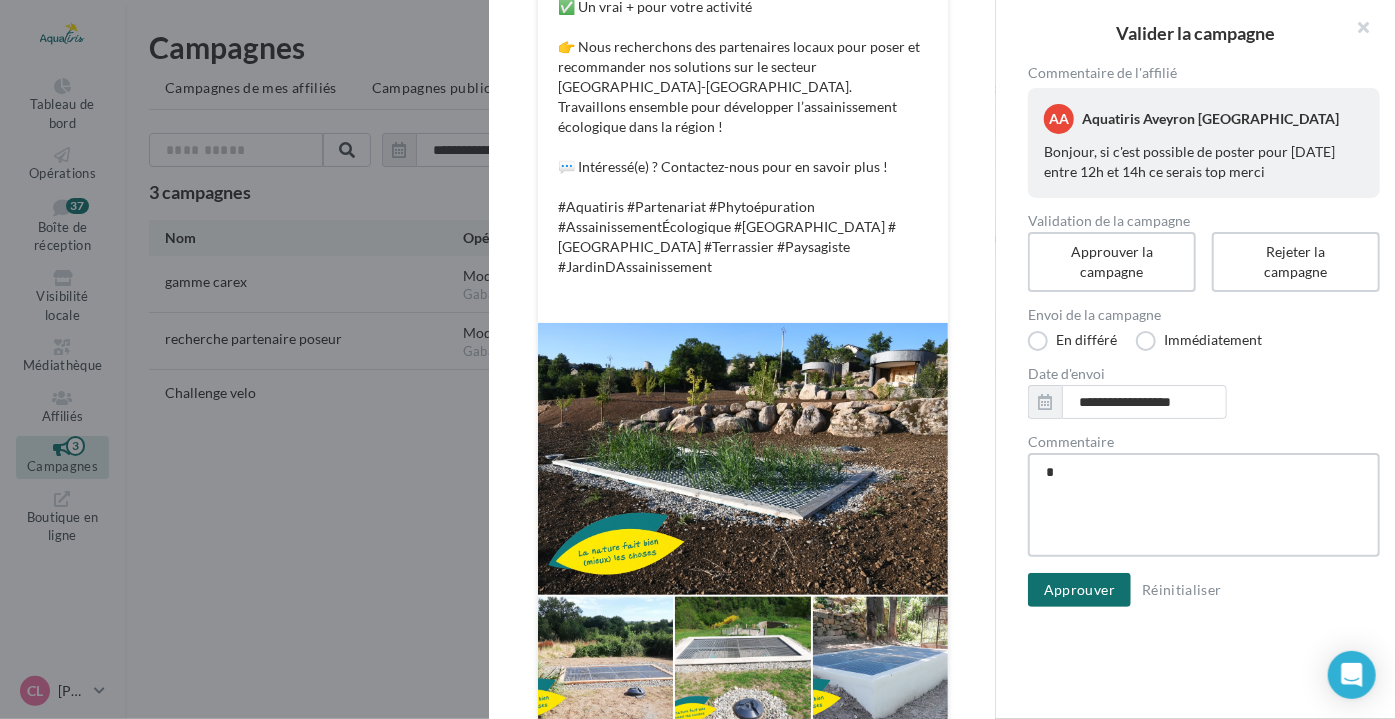 type on "**" 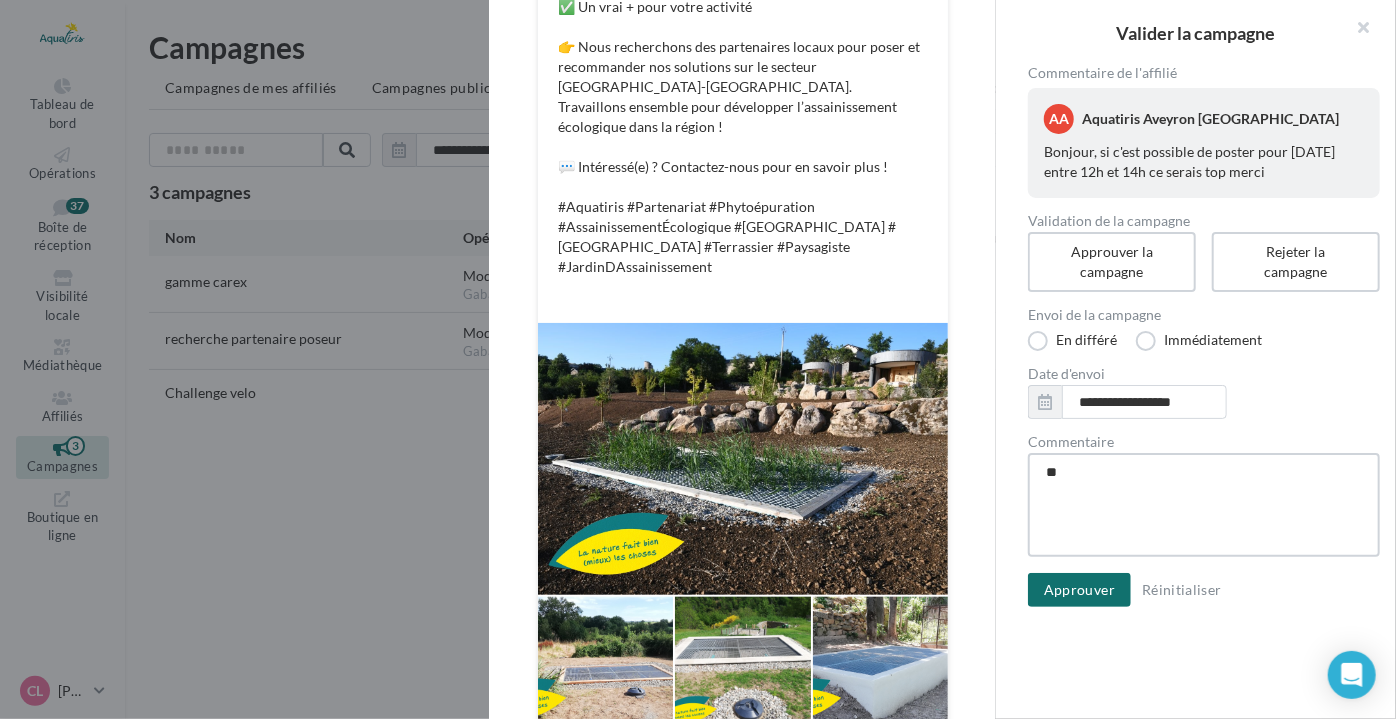 type on "***" 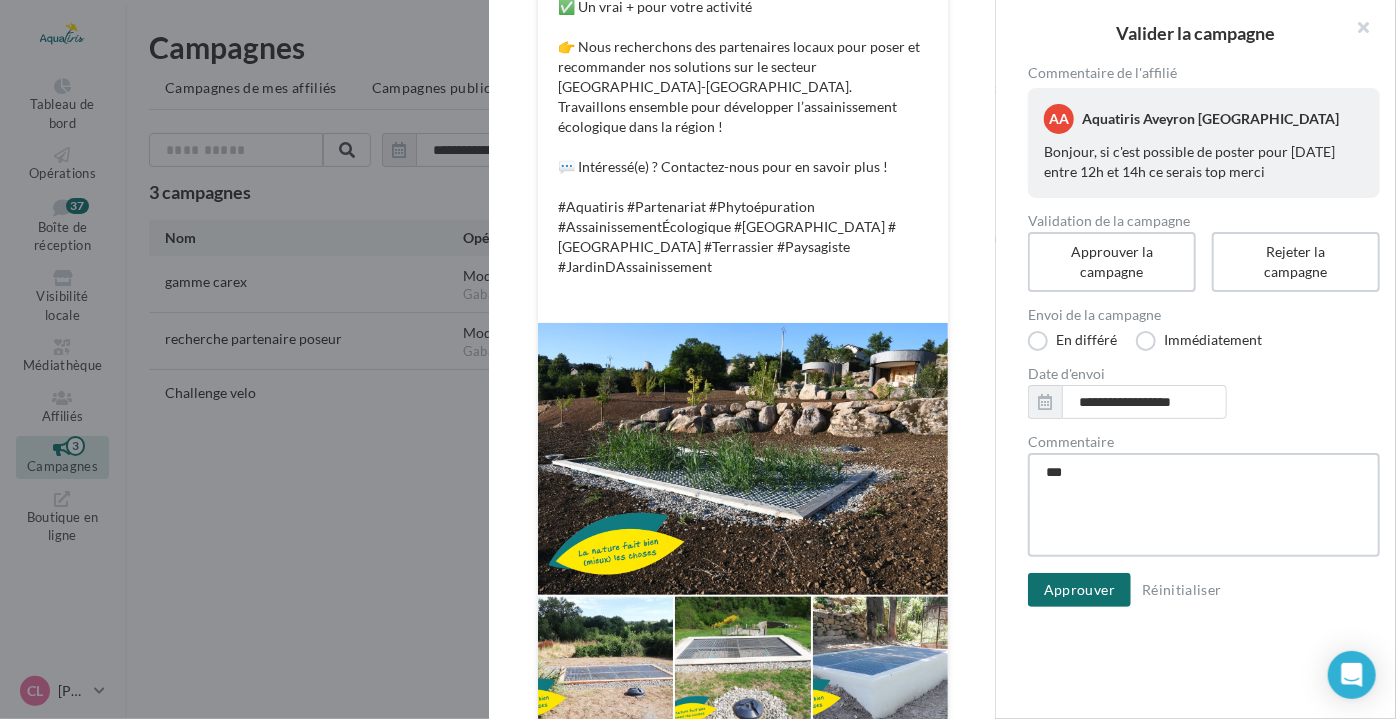 type on "****" 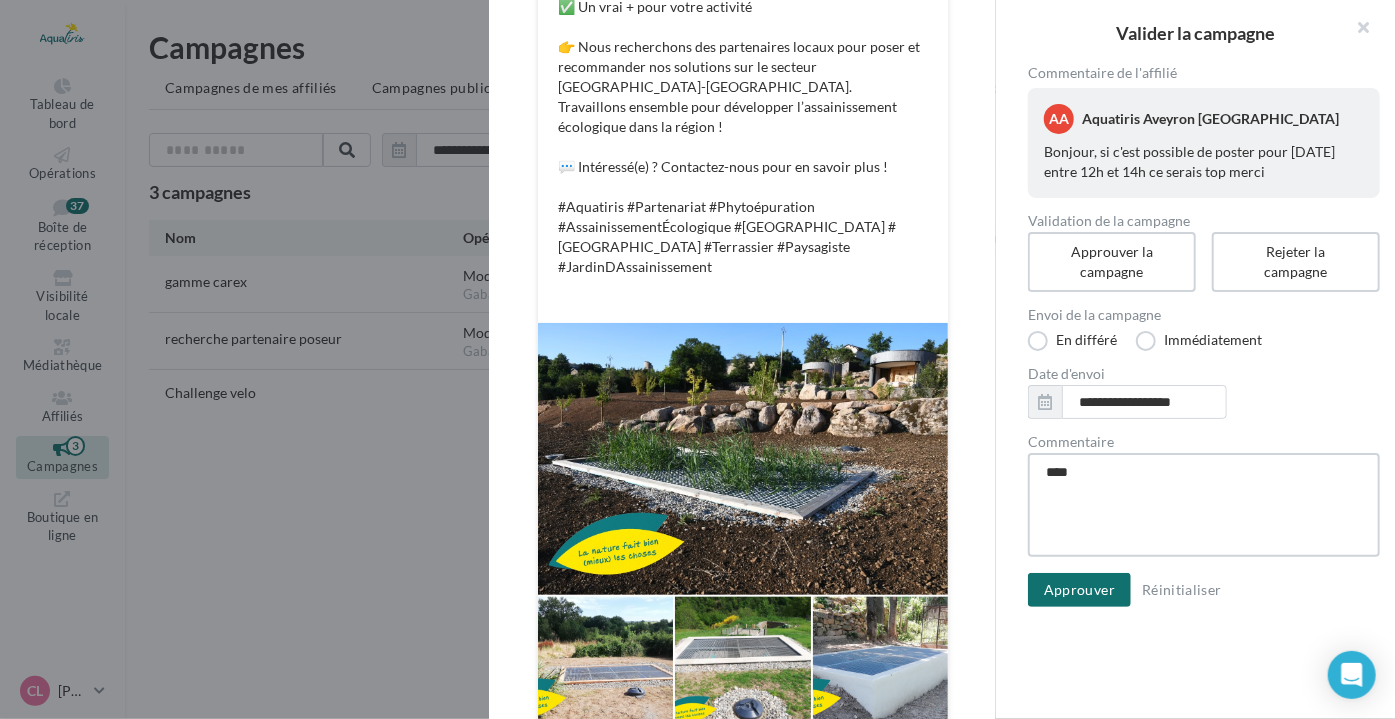 type on "*****" 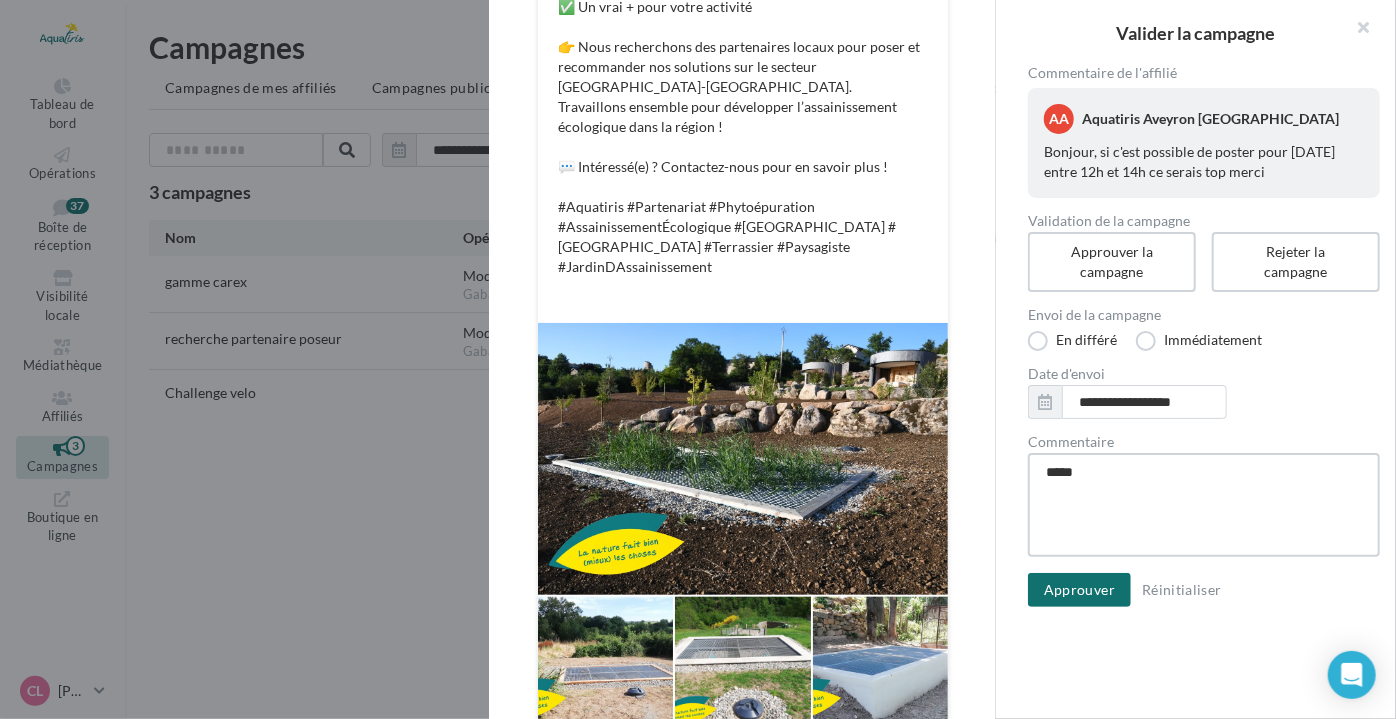 type on "*****" 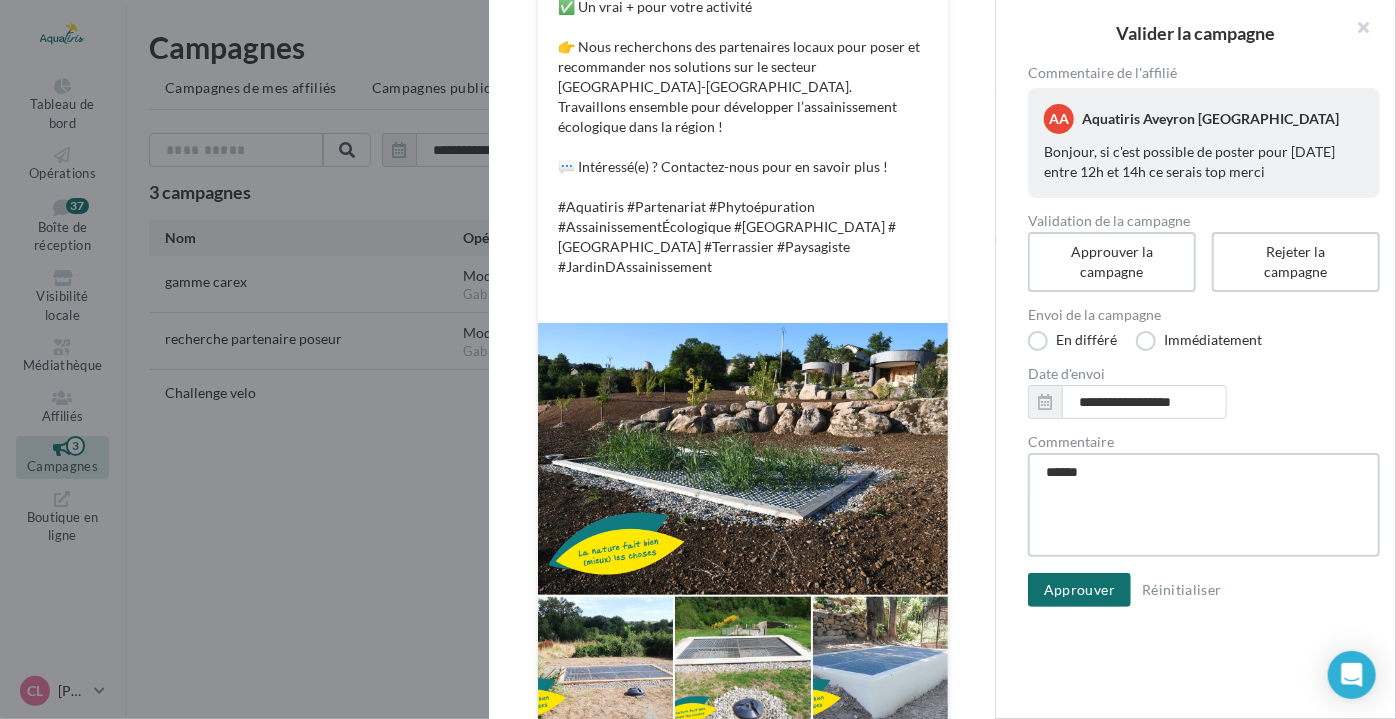 type on "*******" 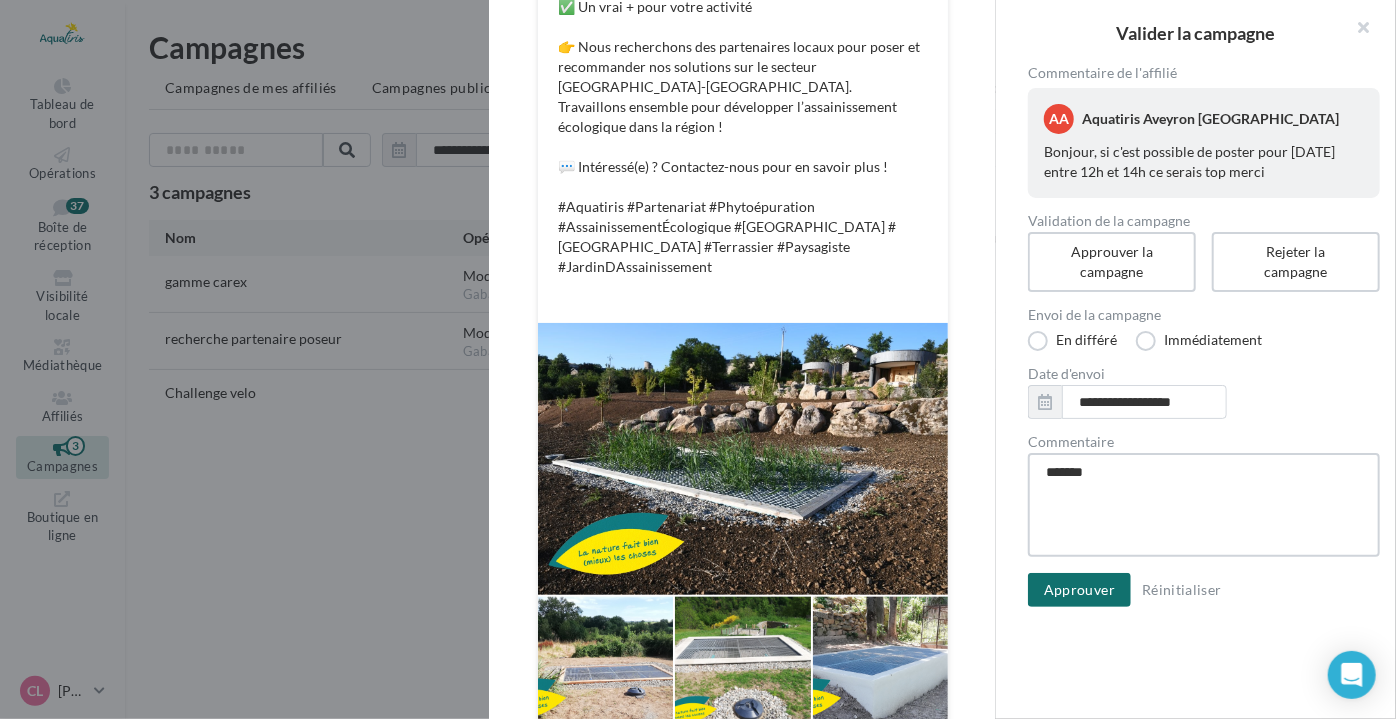 type on "********" 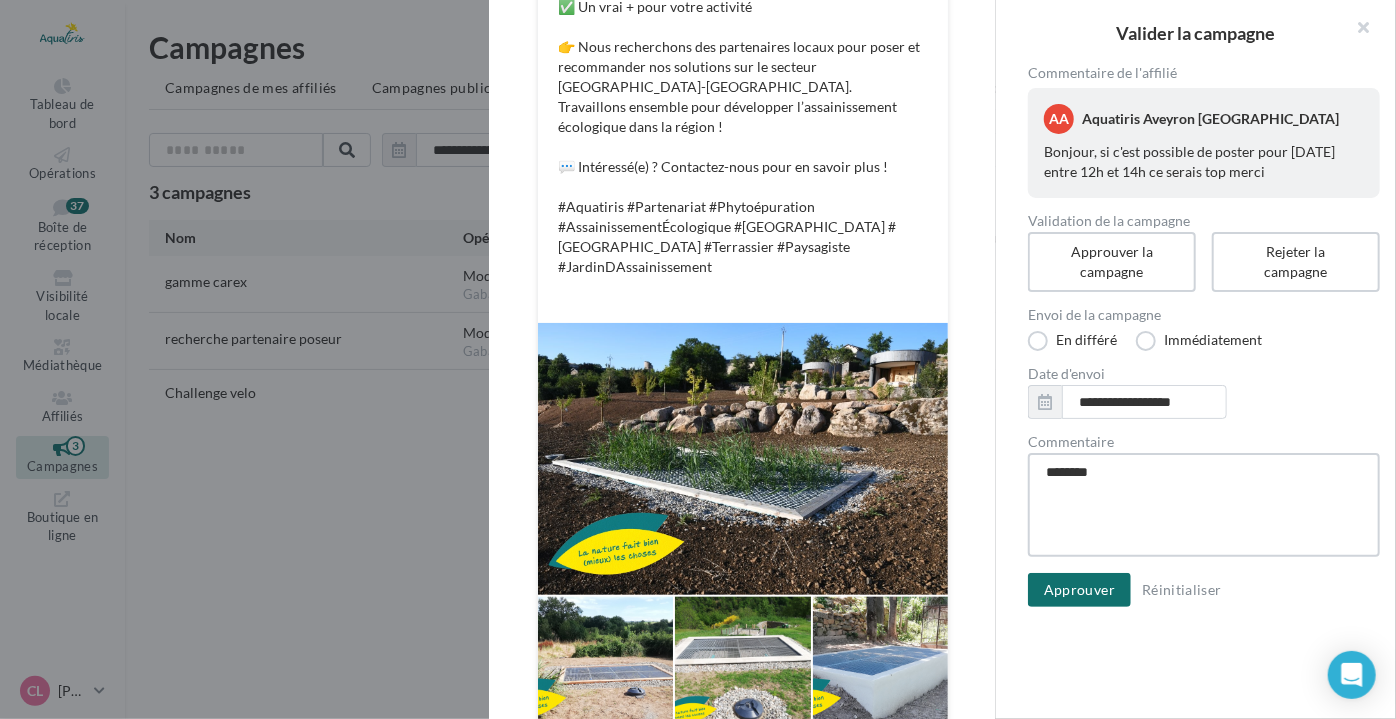 type on "*********" 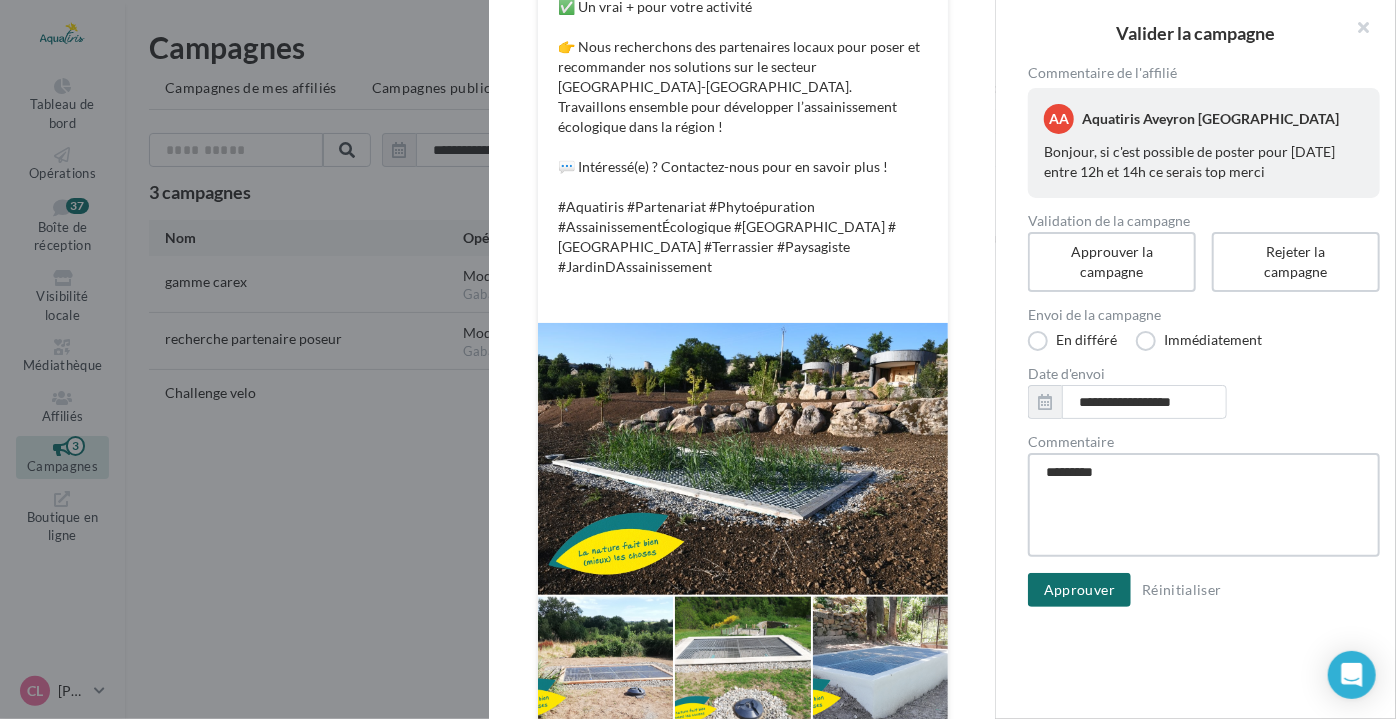 type on "**********" 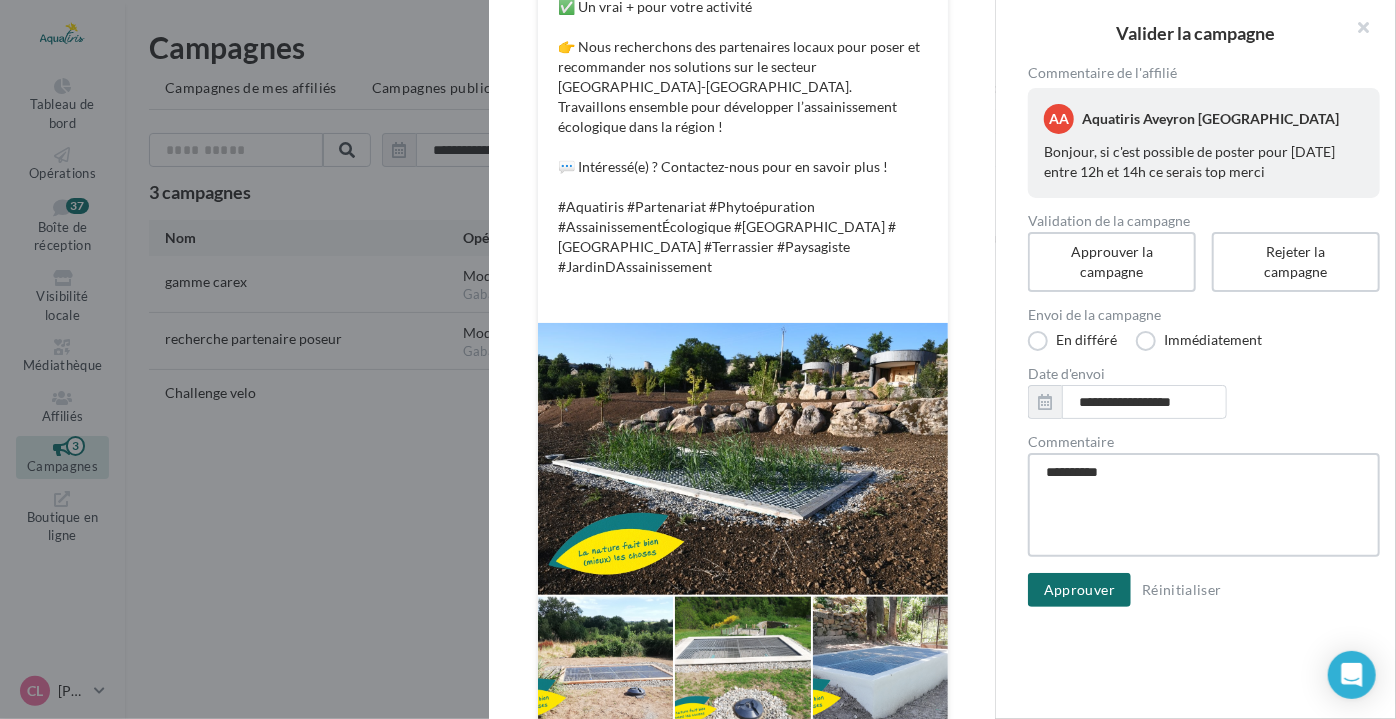 type on "**********" 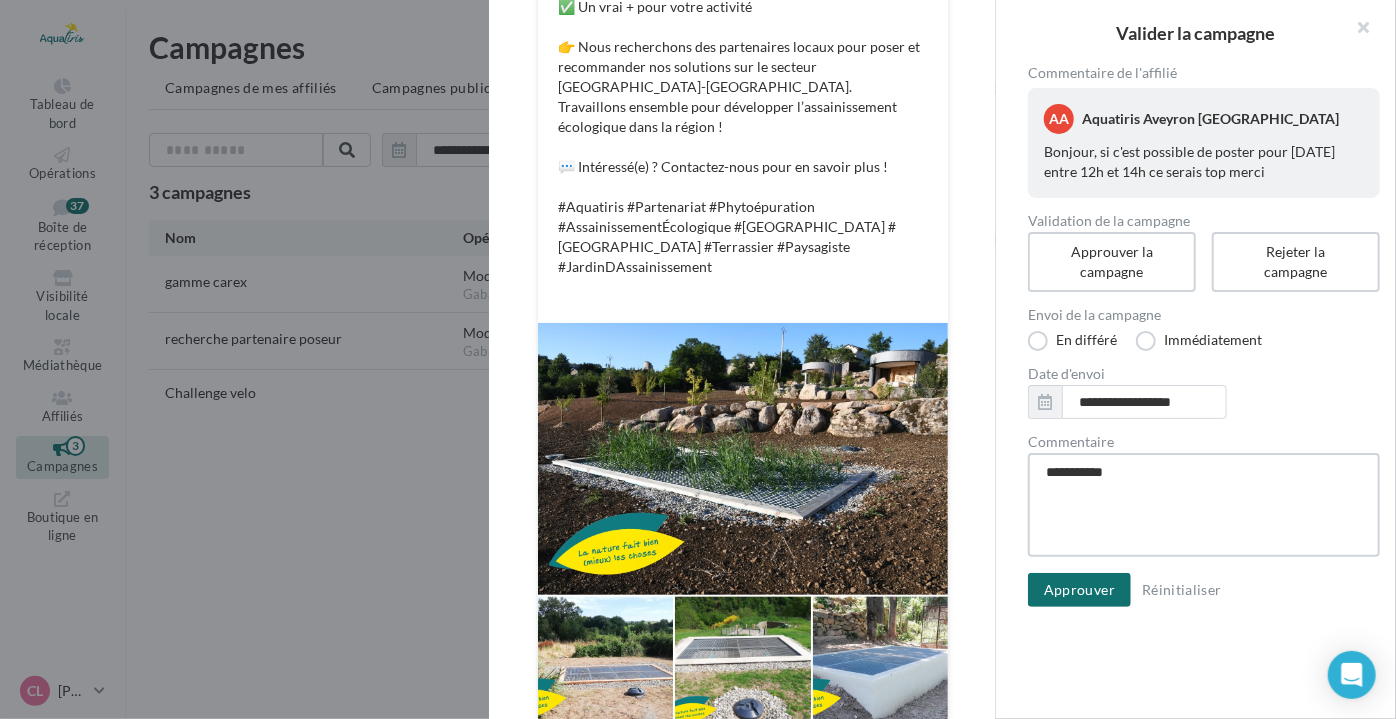 type on "**********" 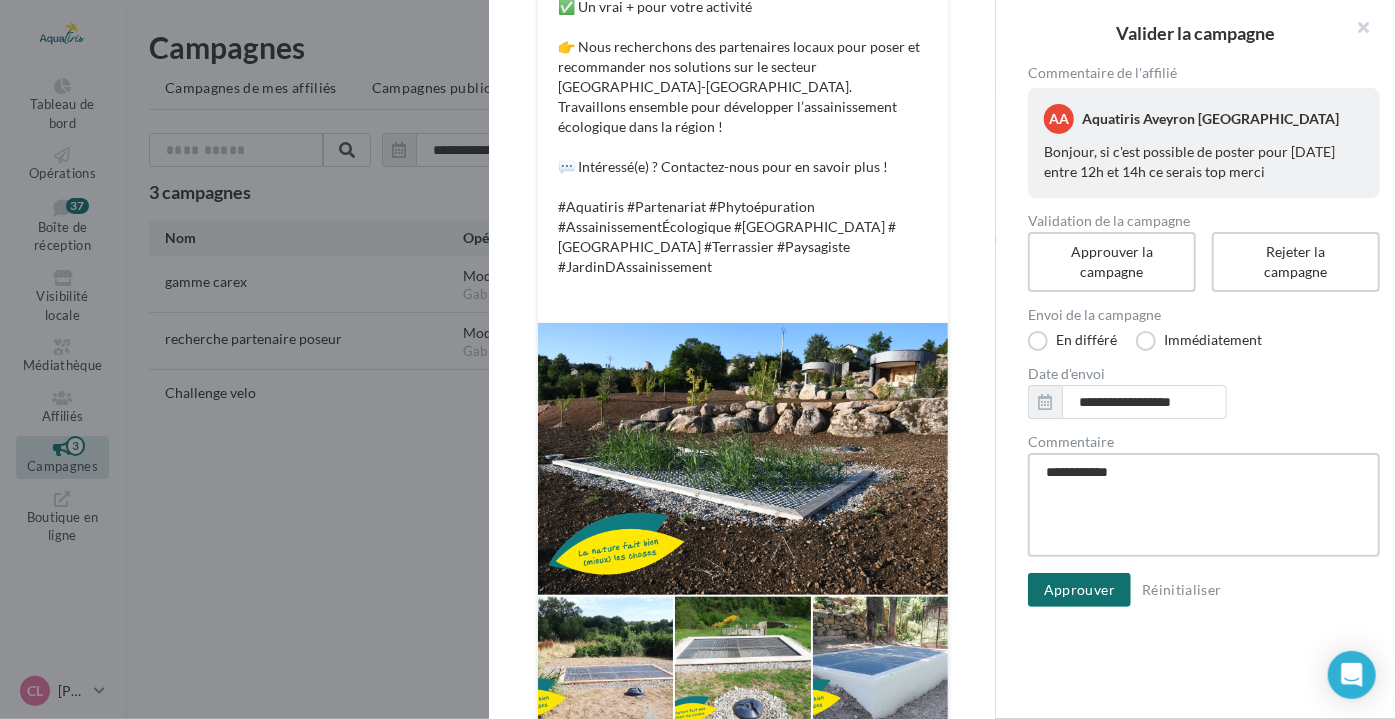 type on "**********" 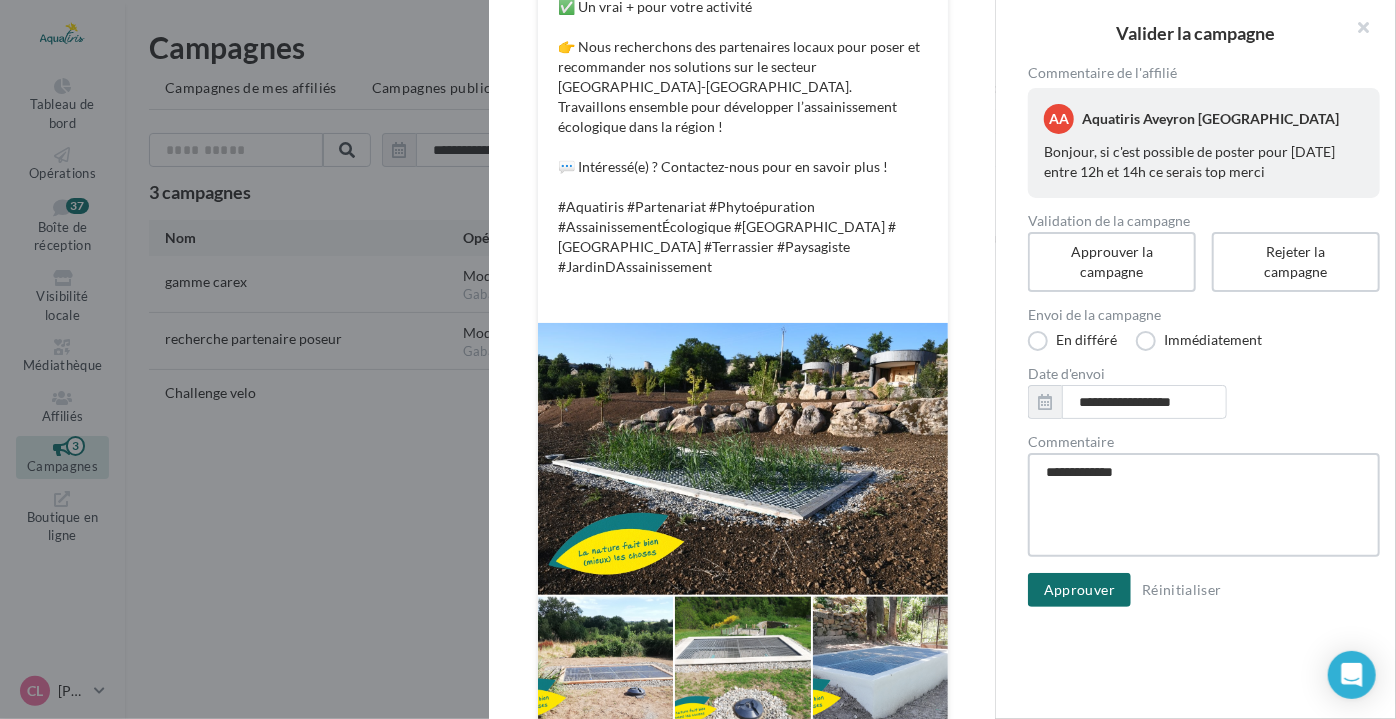 type on "**********" 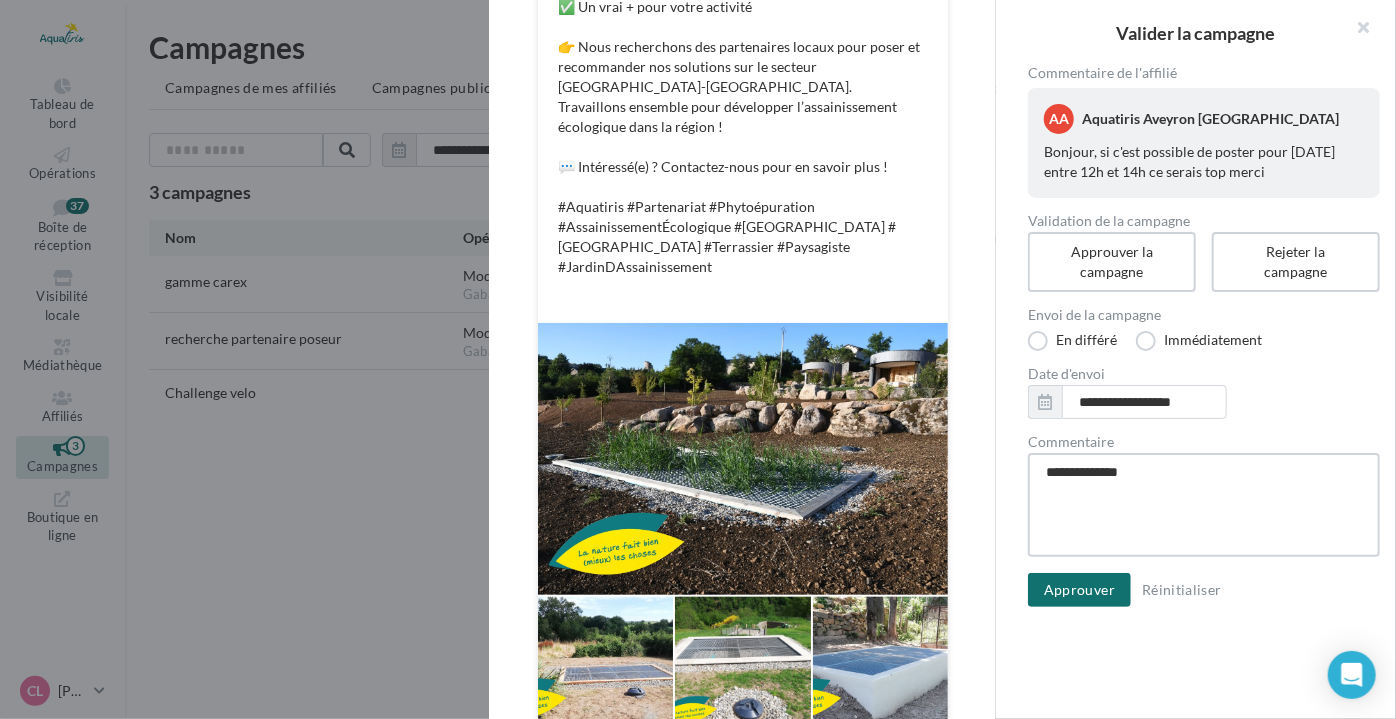 type on "**********" 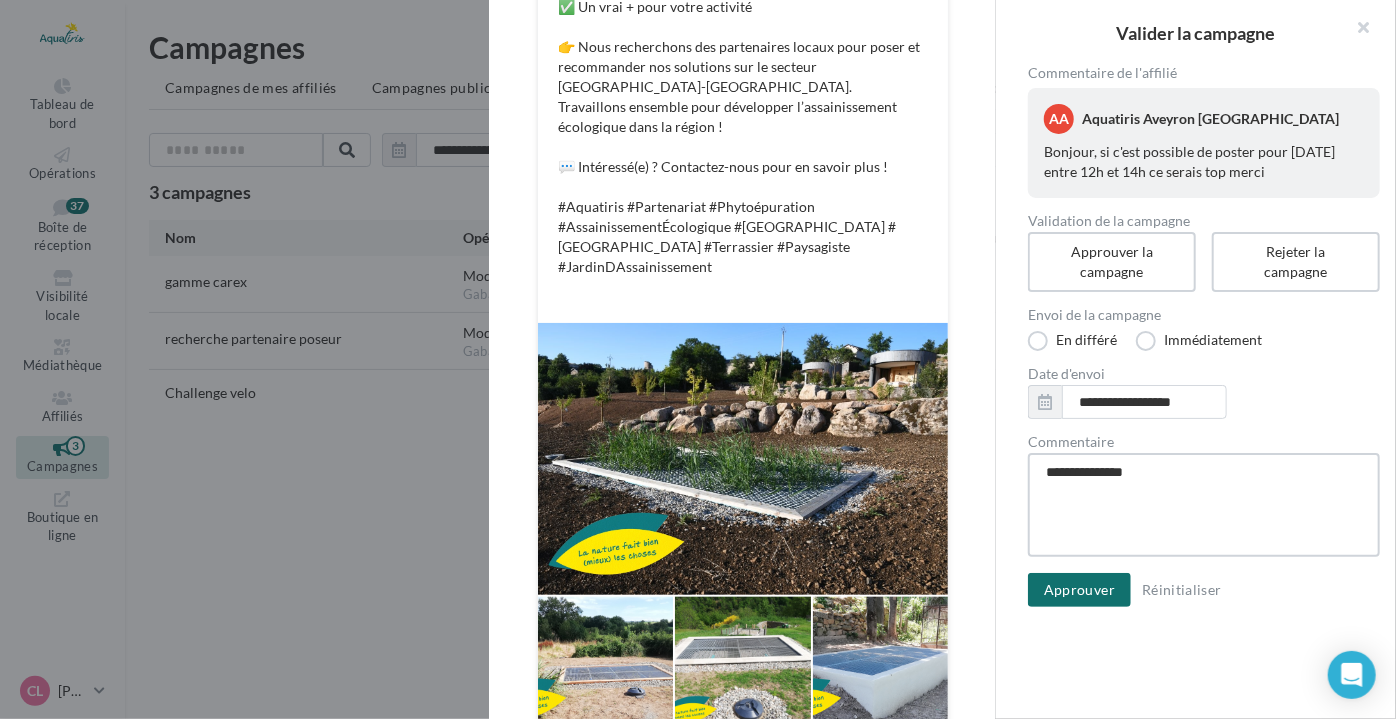type on "**********" 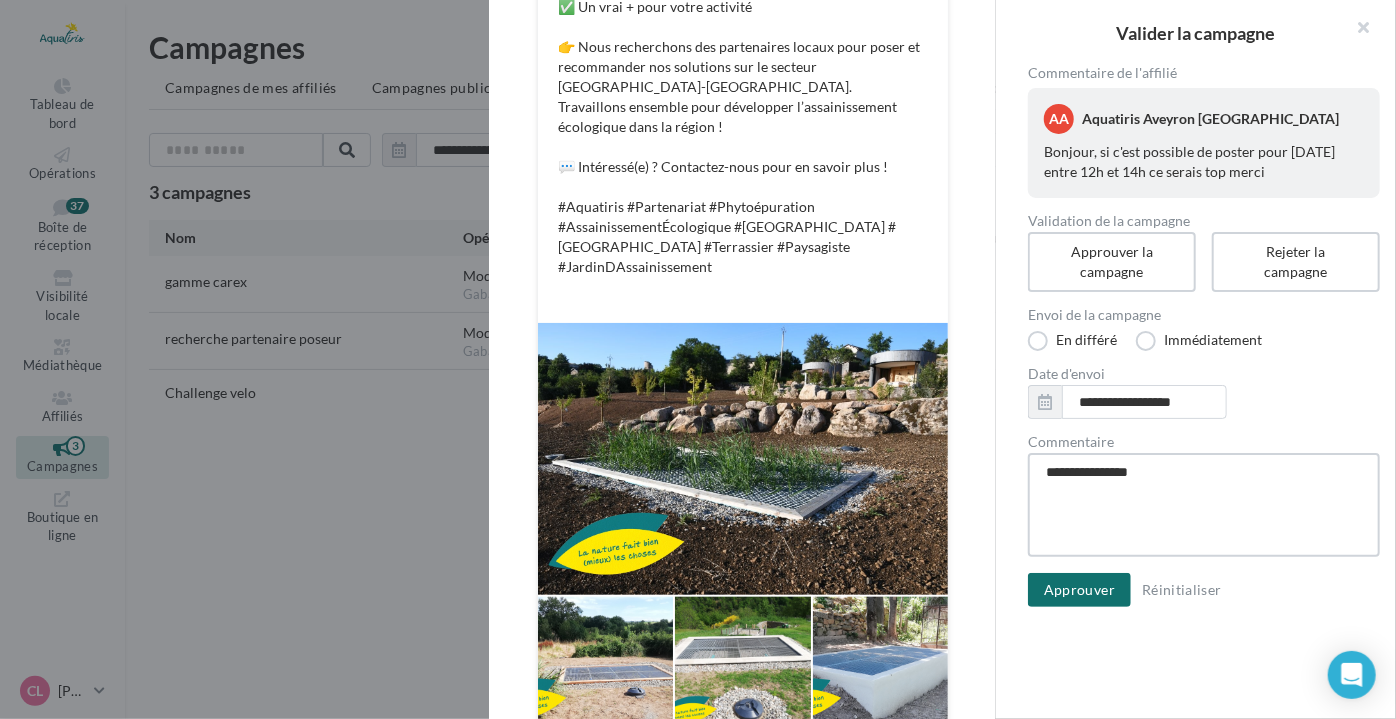 type on "**********" 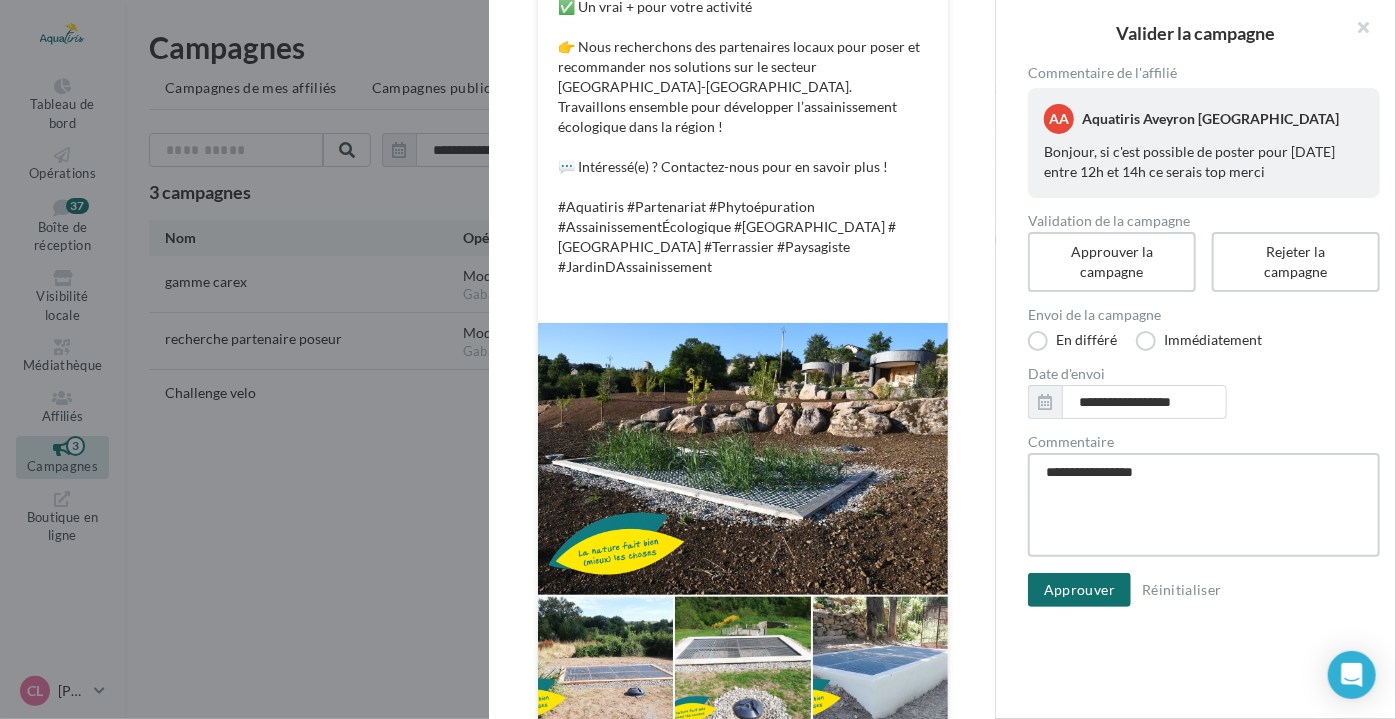type on "**********" 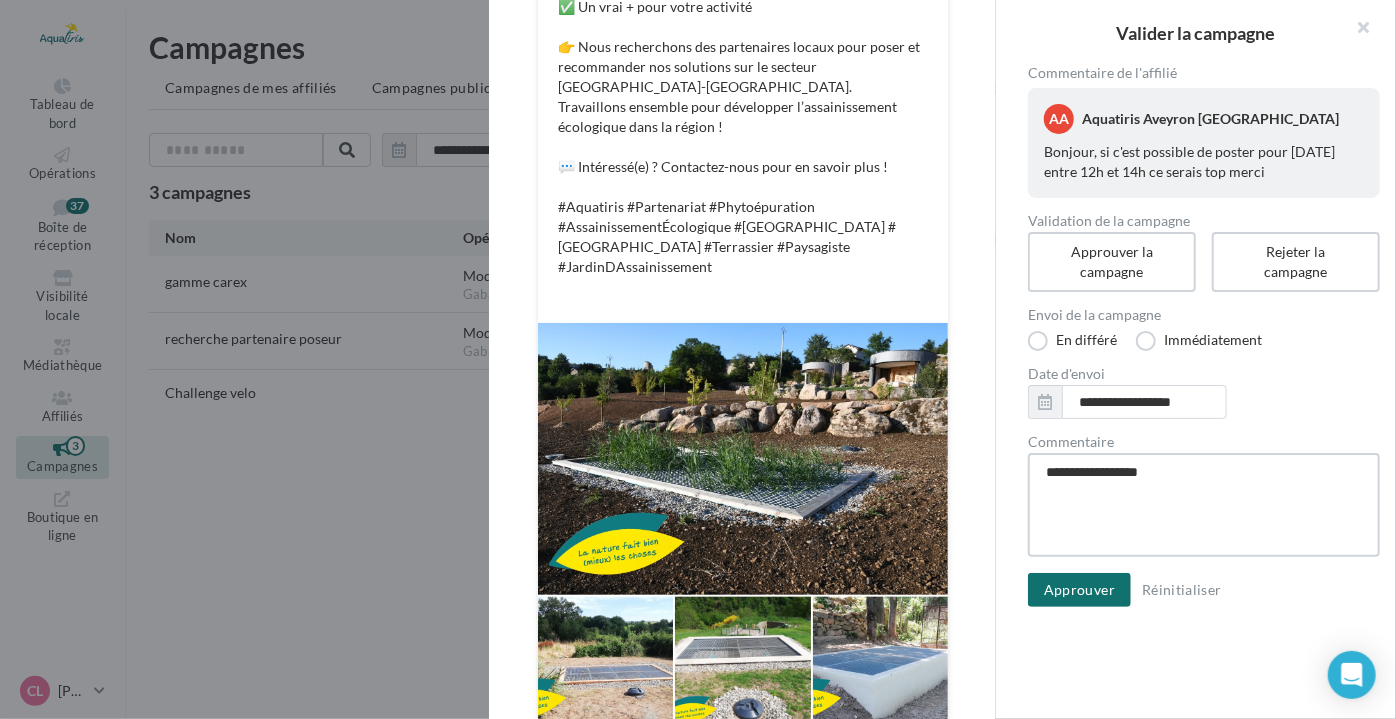 type on "**********" 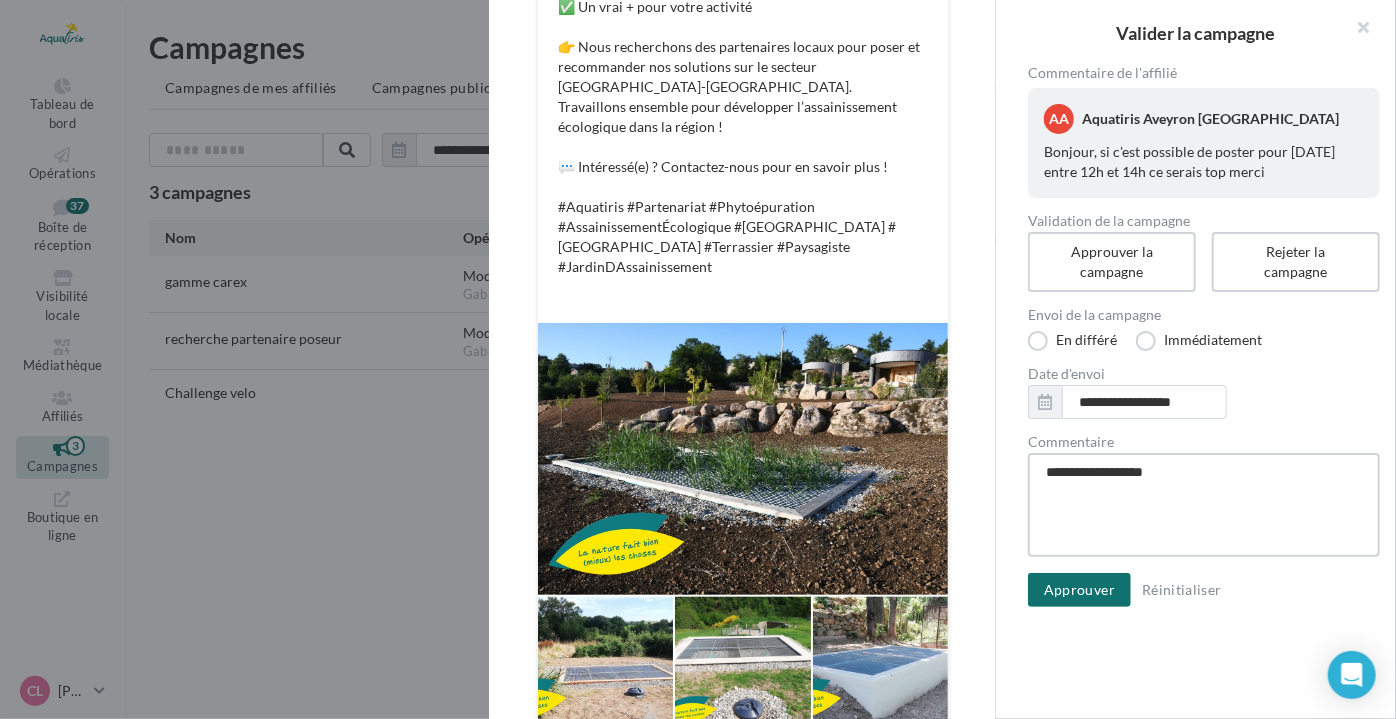 type on "**********" 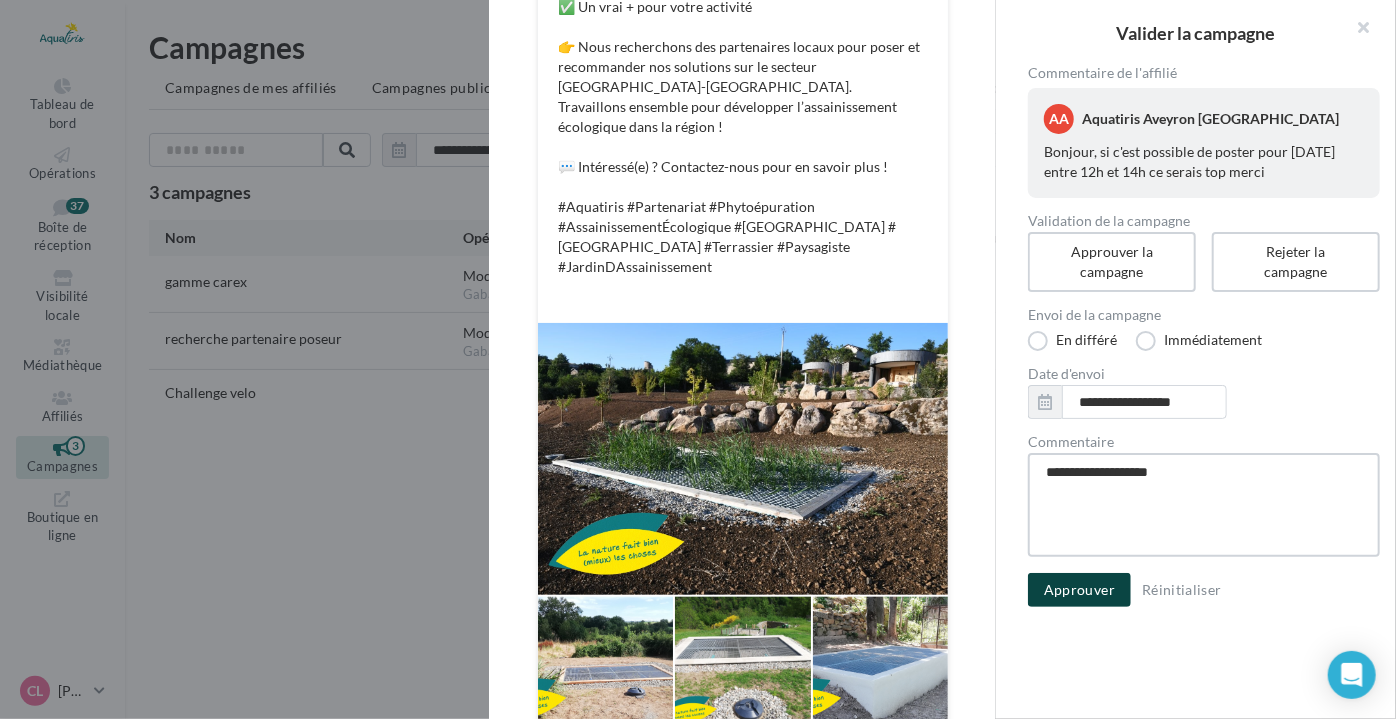 type on "**********" 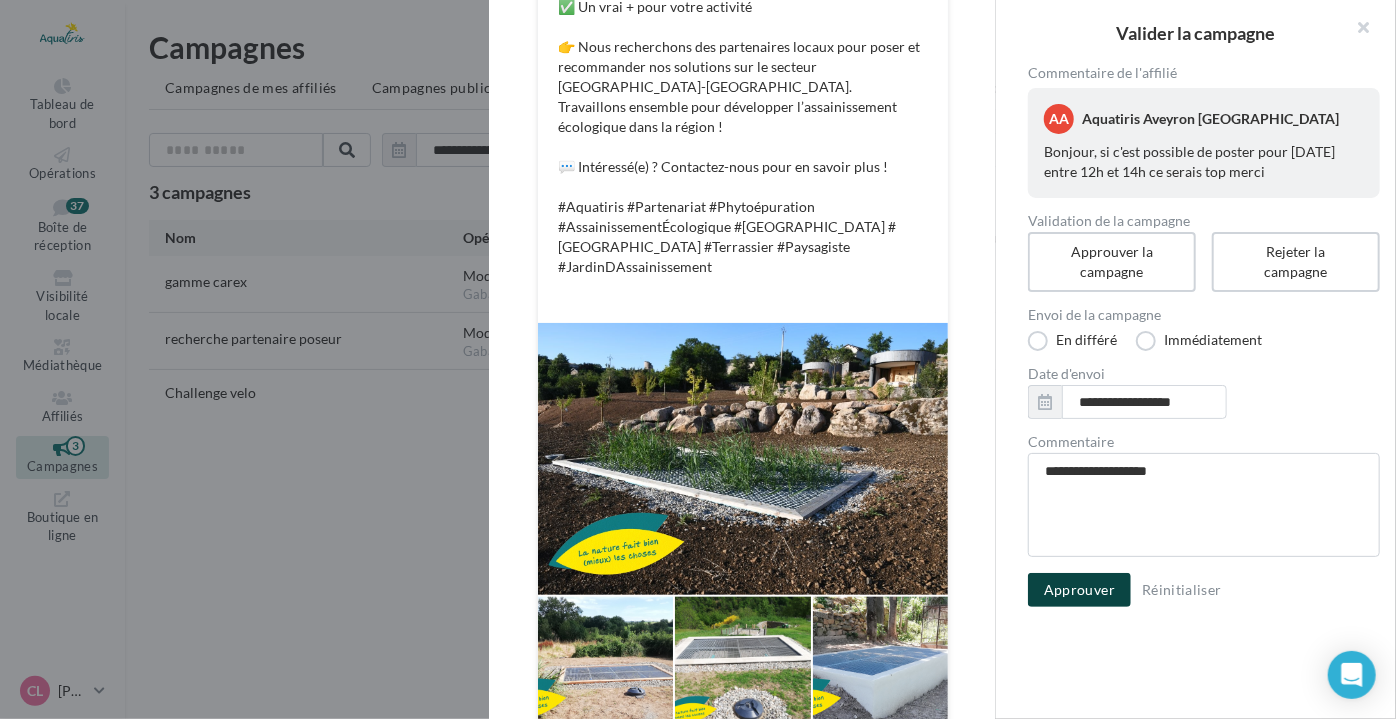click on "Approuver" at bounding box center [1079, 590] 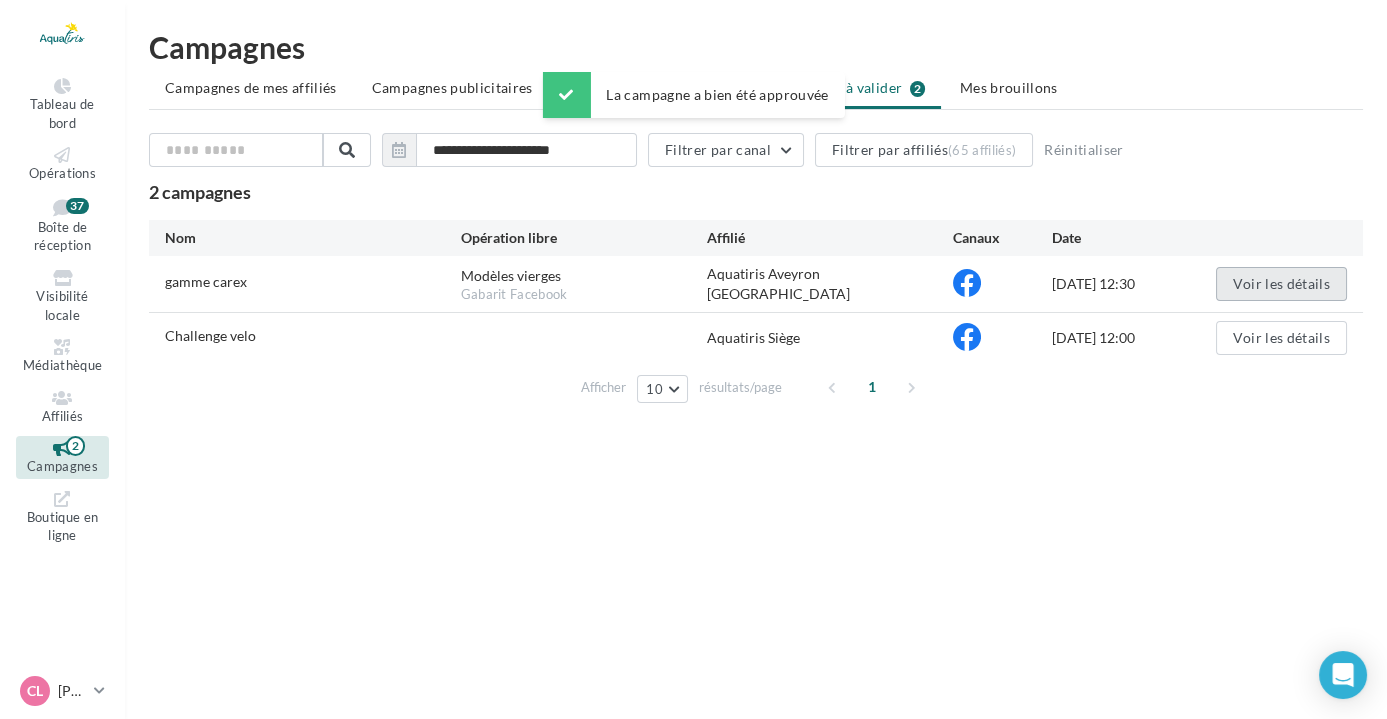 click on "Voir les détails" at bounding box center (1281, 284) 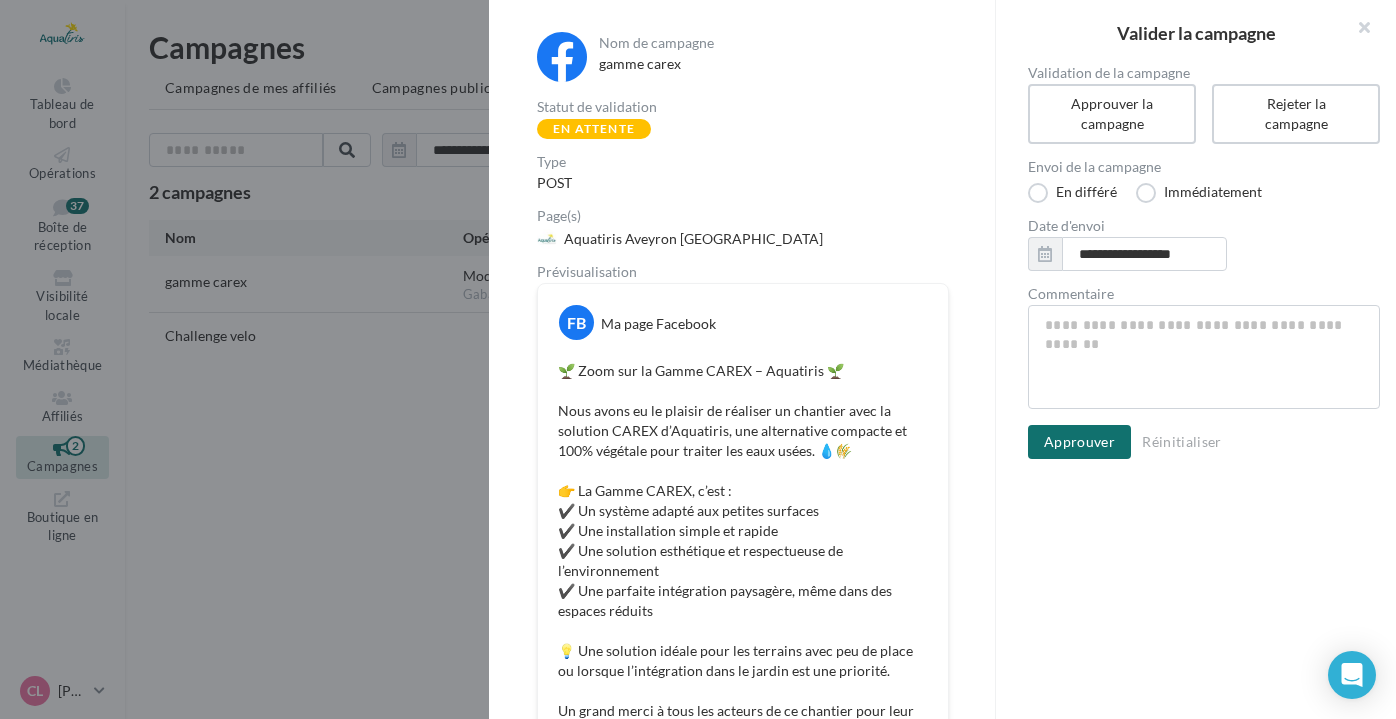 scroll, scrollTop: 0, scrollLeft: 0, axis: both 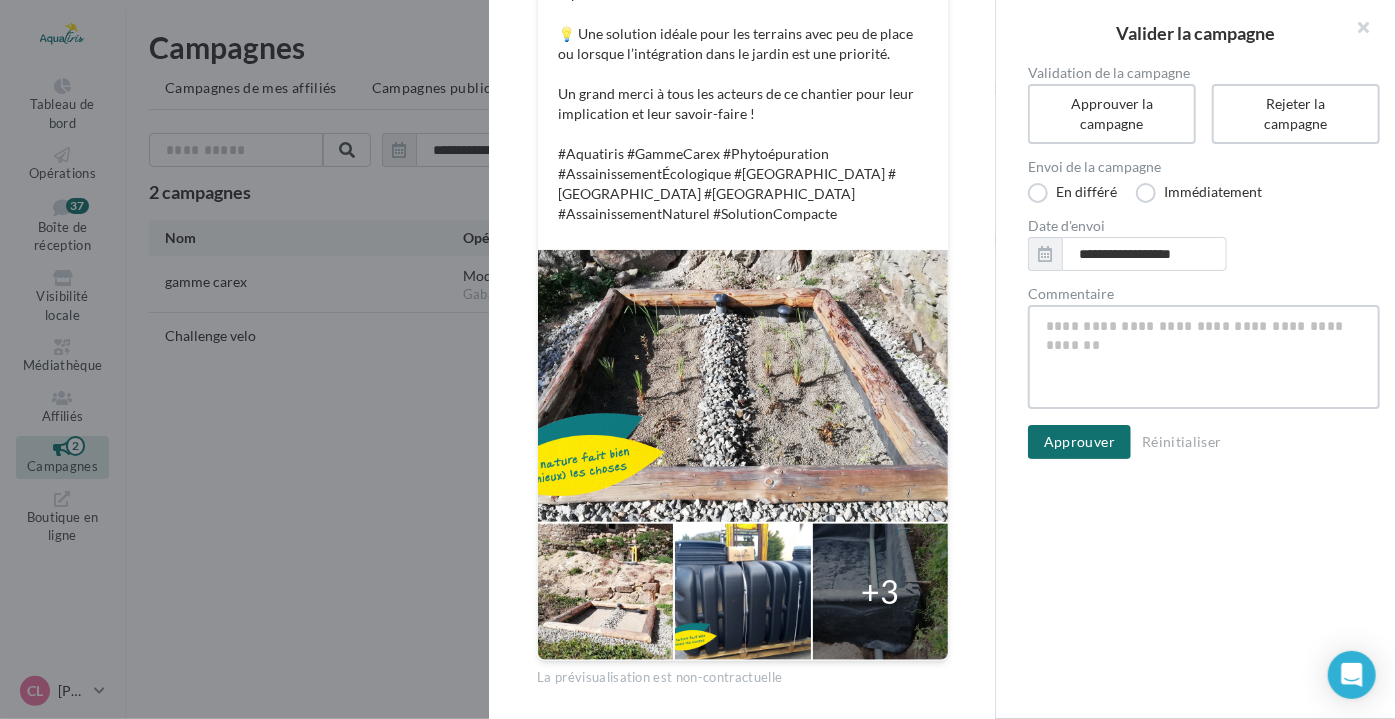 click on "Commentaire" at bounding box center [1204, 357] 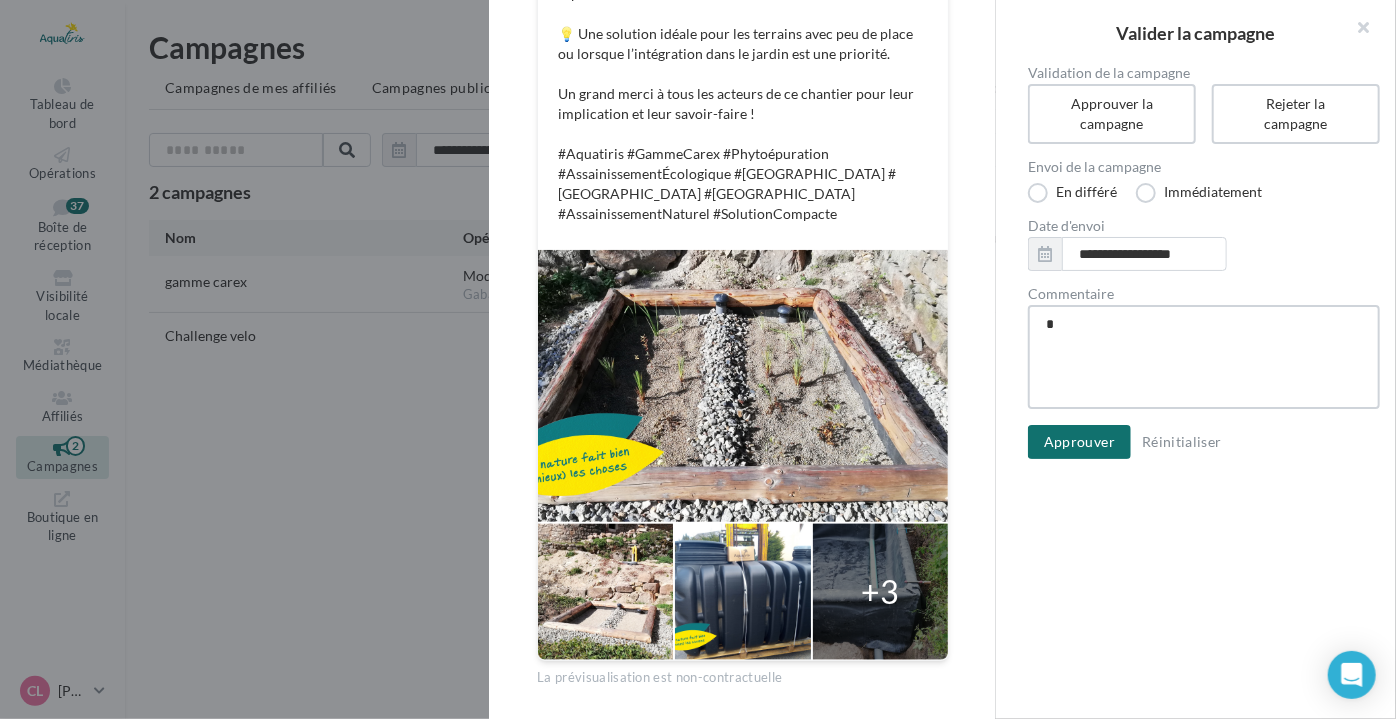 type on "**" 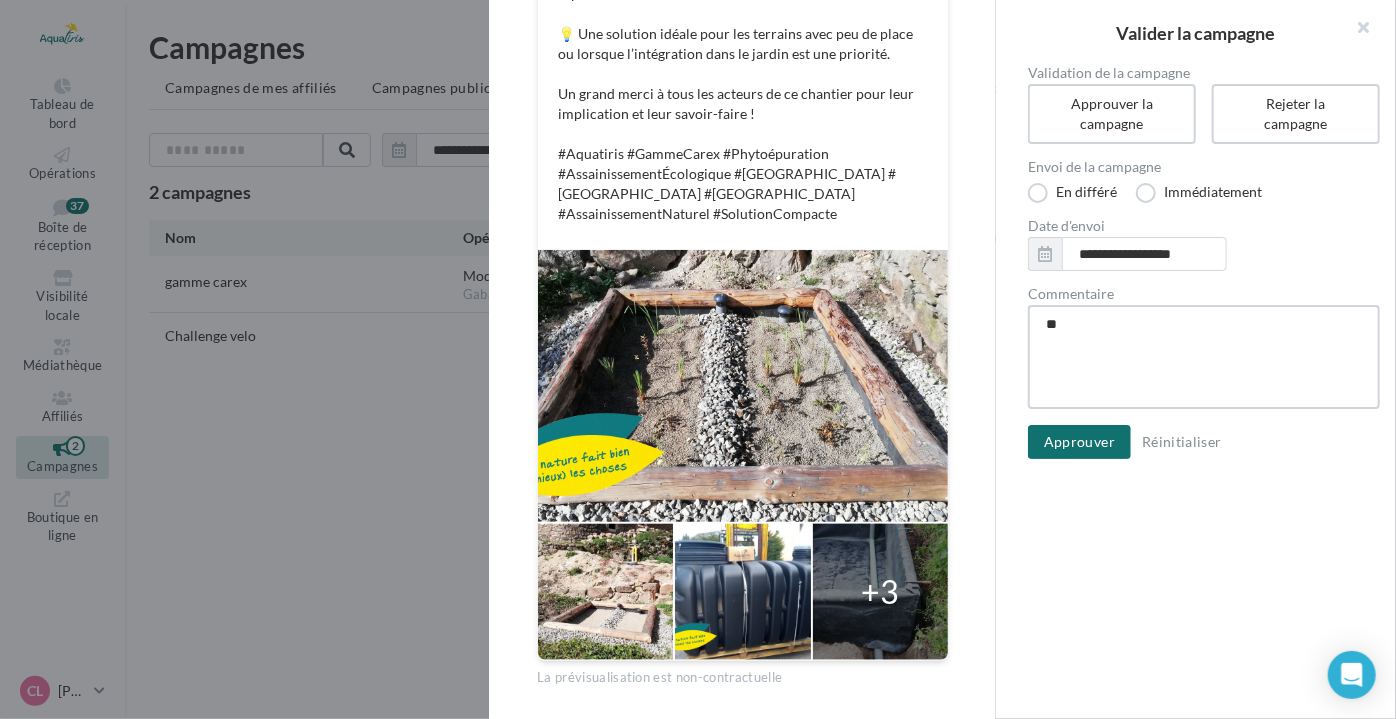 type on "***" 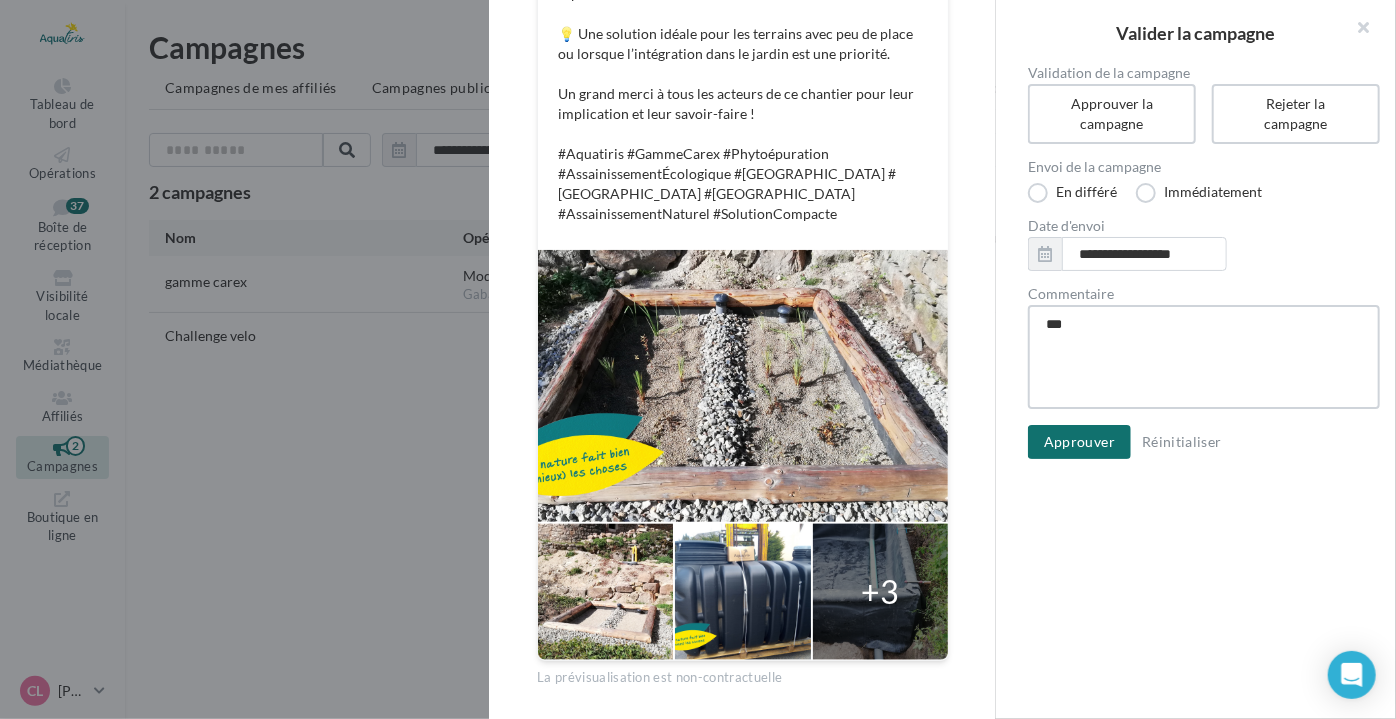 type on "****" 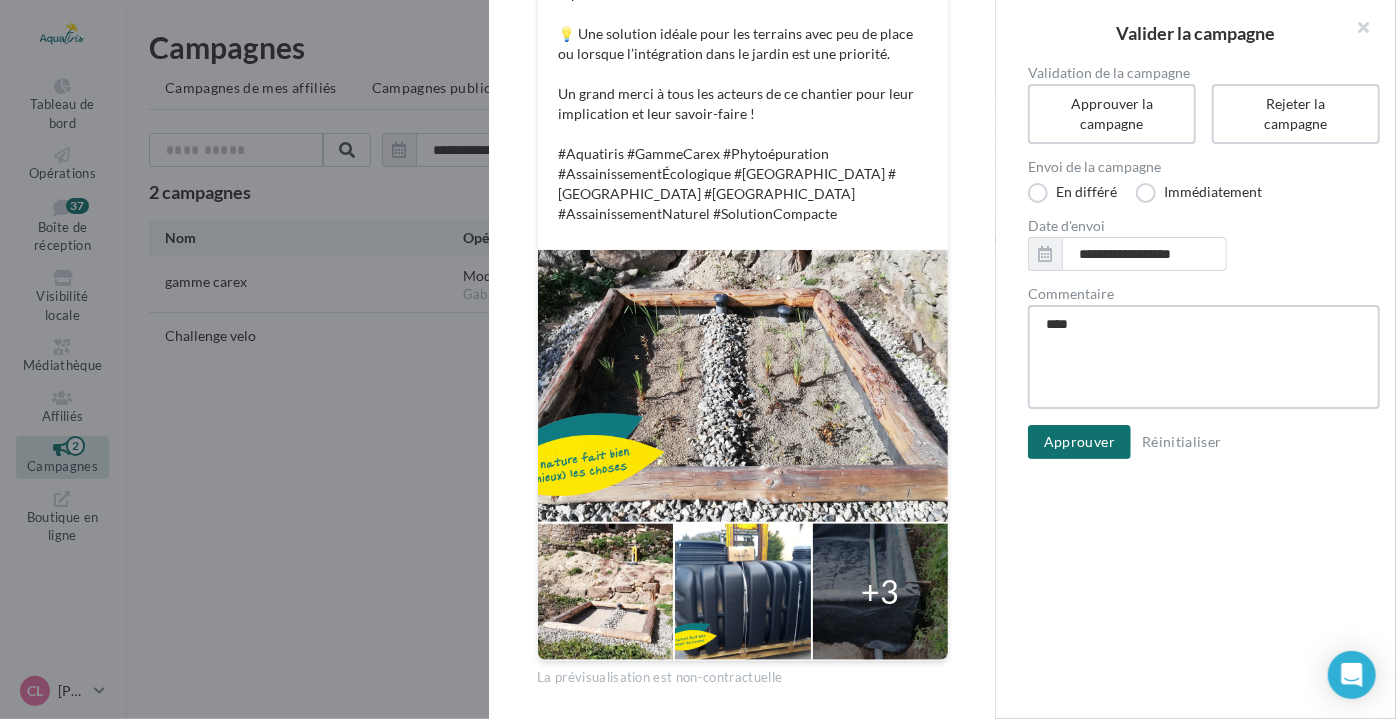 type on "*****" 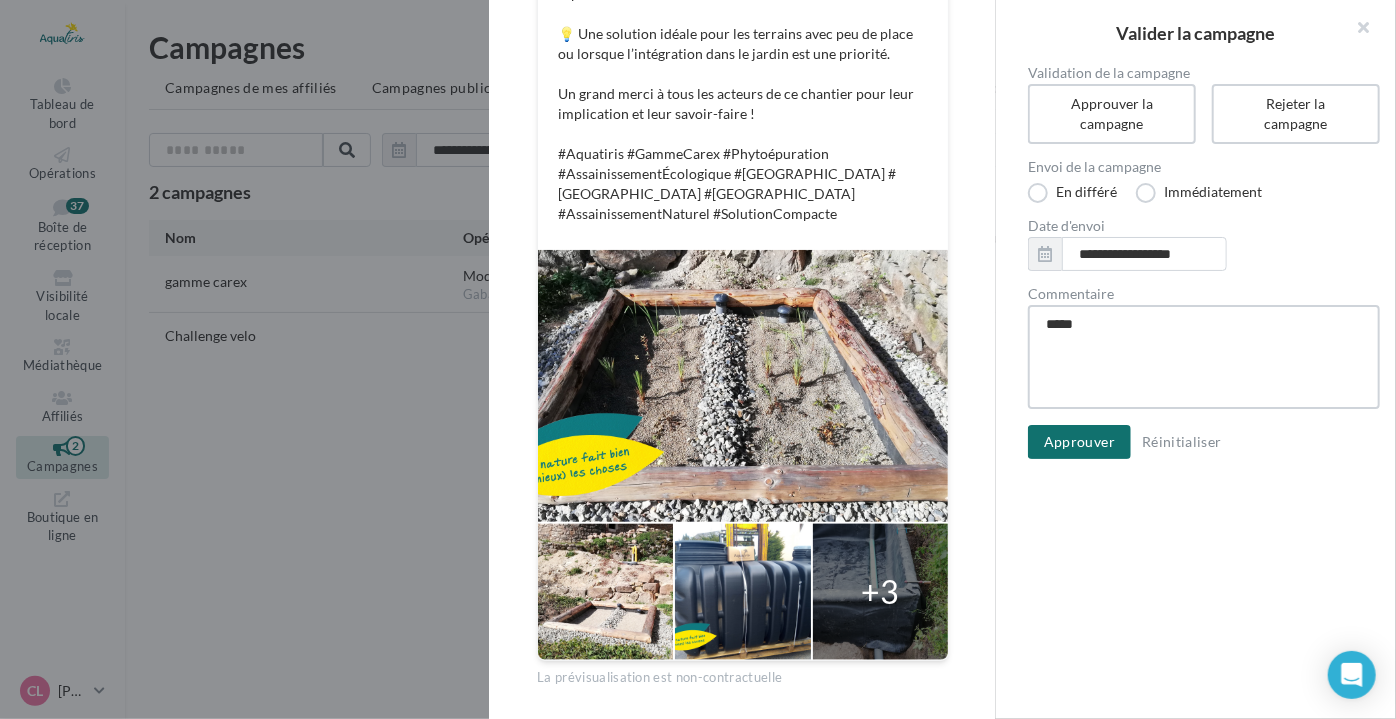 type on "*****" 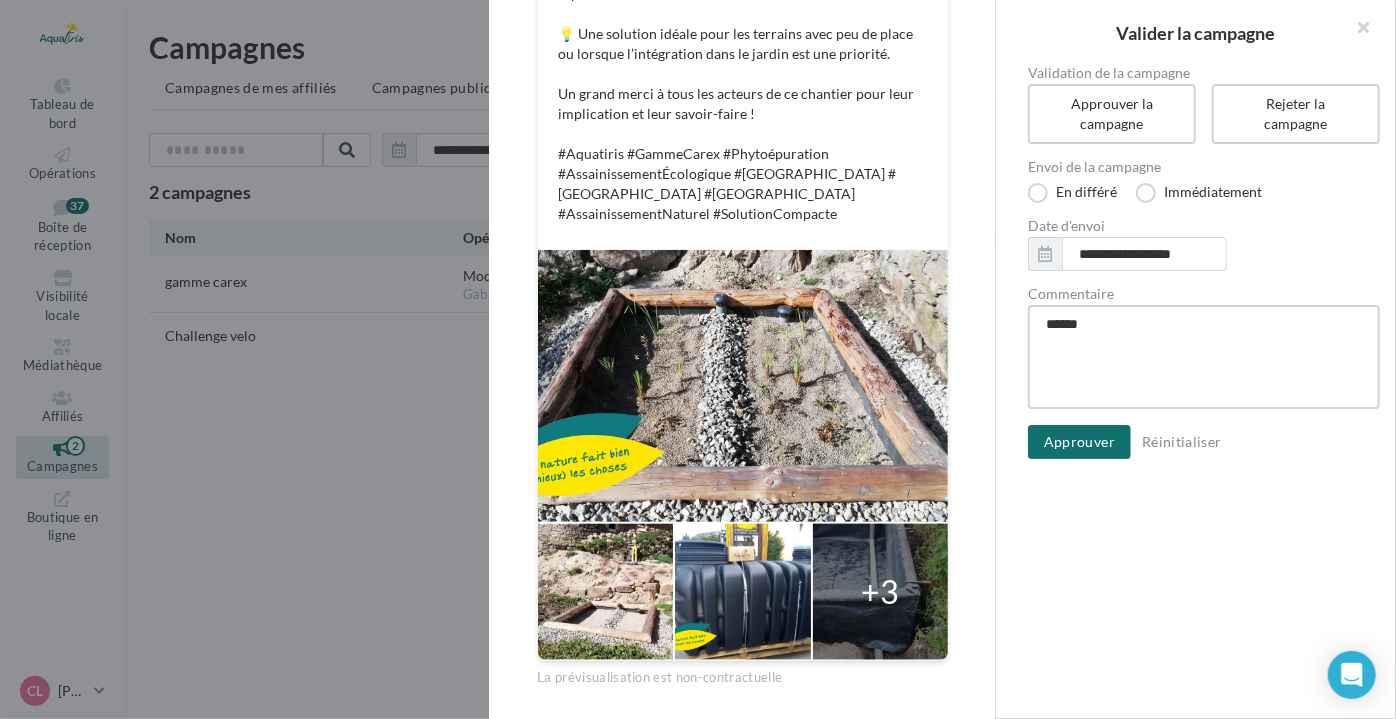 type on "*******" 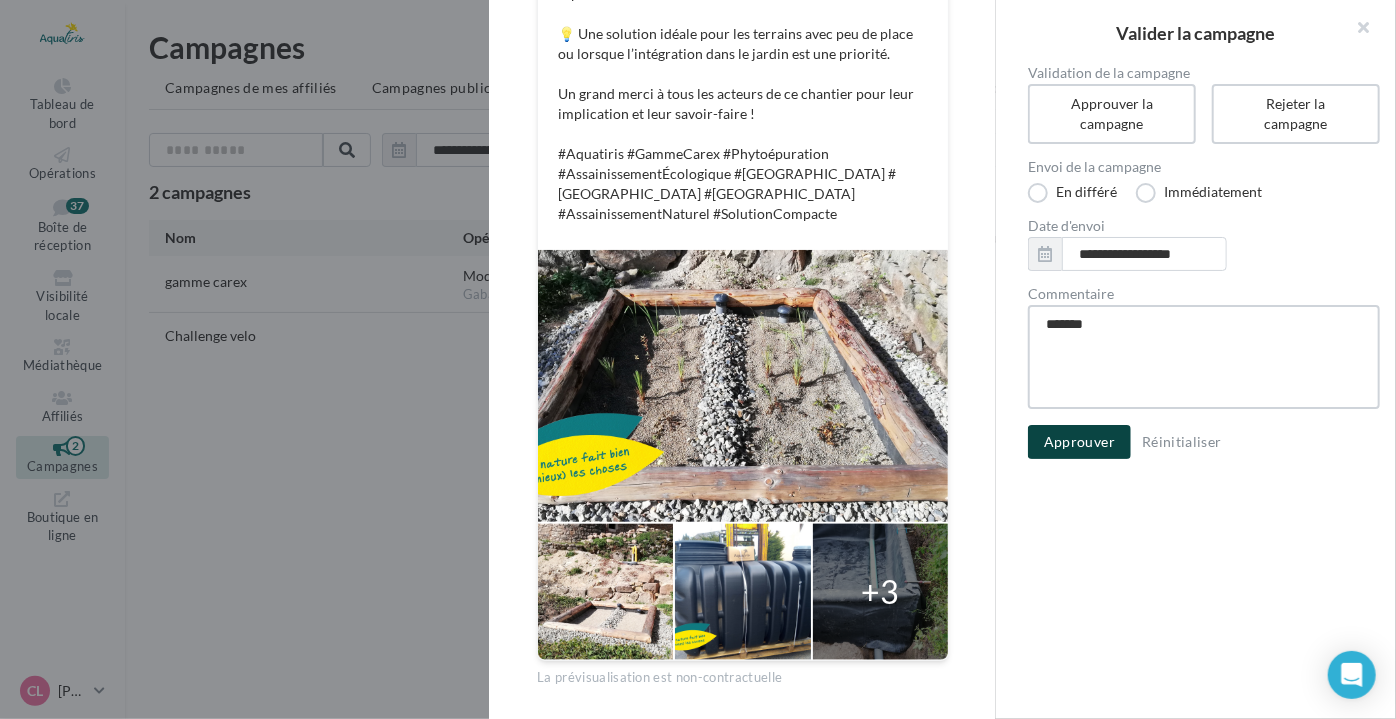 type on "*******" 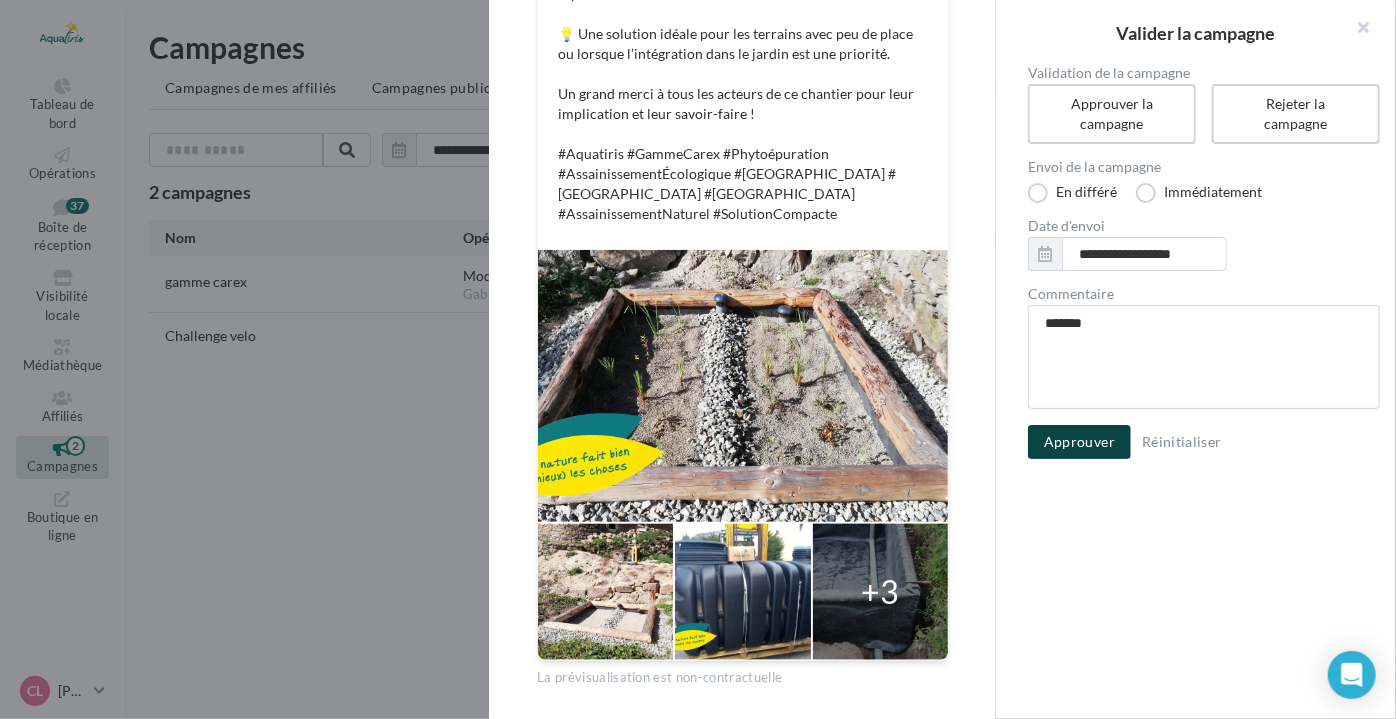 click on "Approuver" at bounding box center (1079, 442) 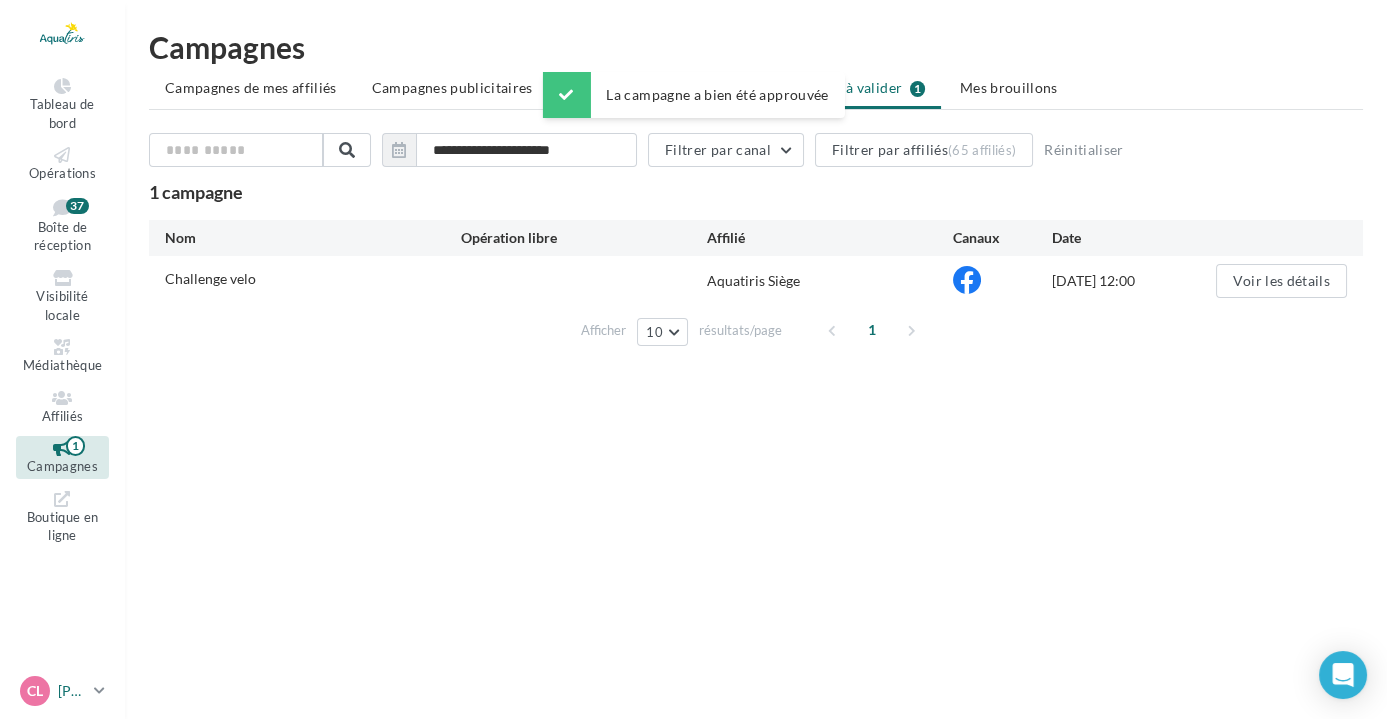 click on "CL     Chloé Lallée   chloe.lallee@aquatiris.fr" at bounding box center (53, 691) 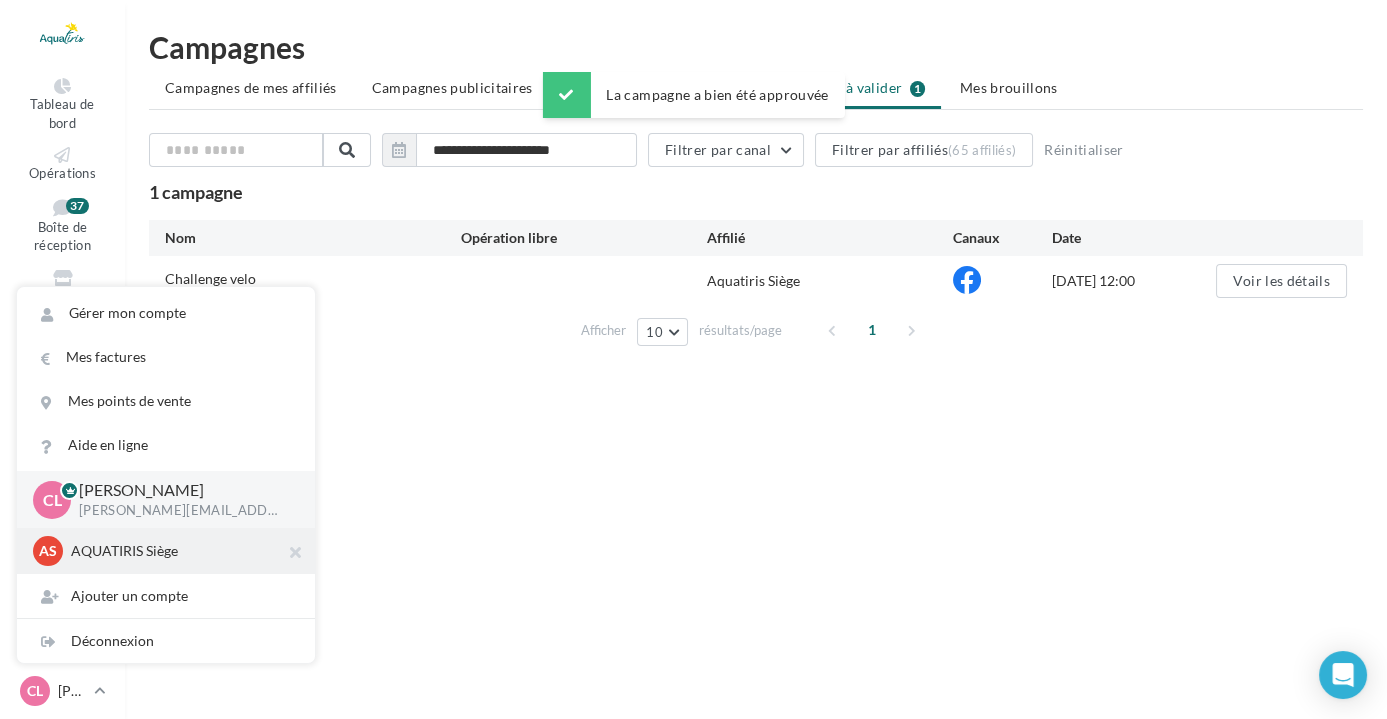 click on "AS     AQUATIRIS Siège   Steeve_Tessier" at bounding box center [166, 551] 